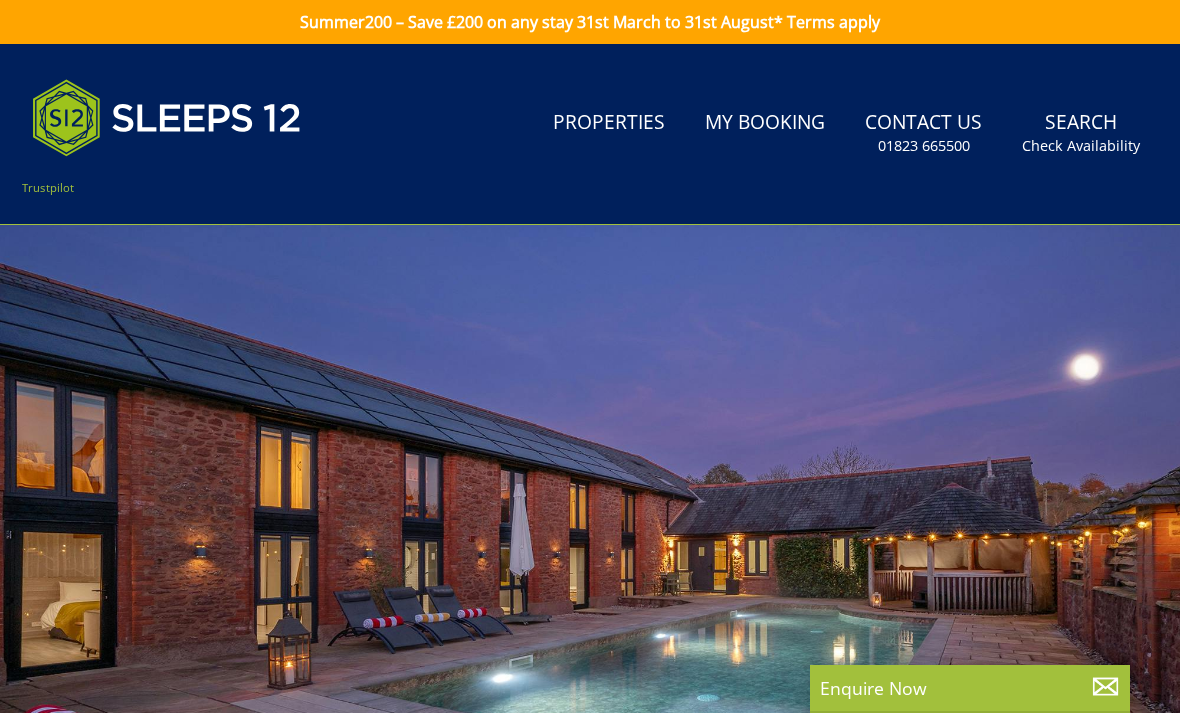 select 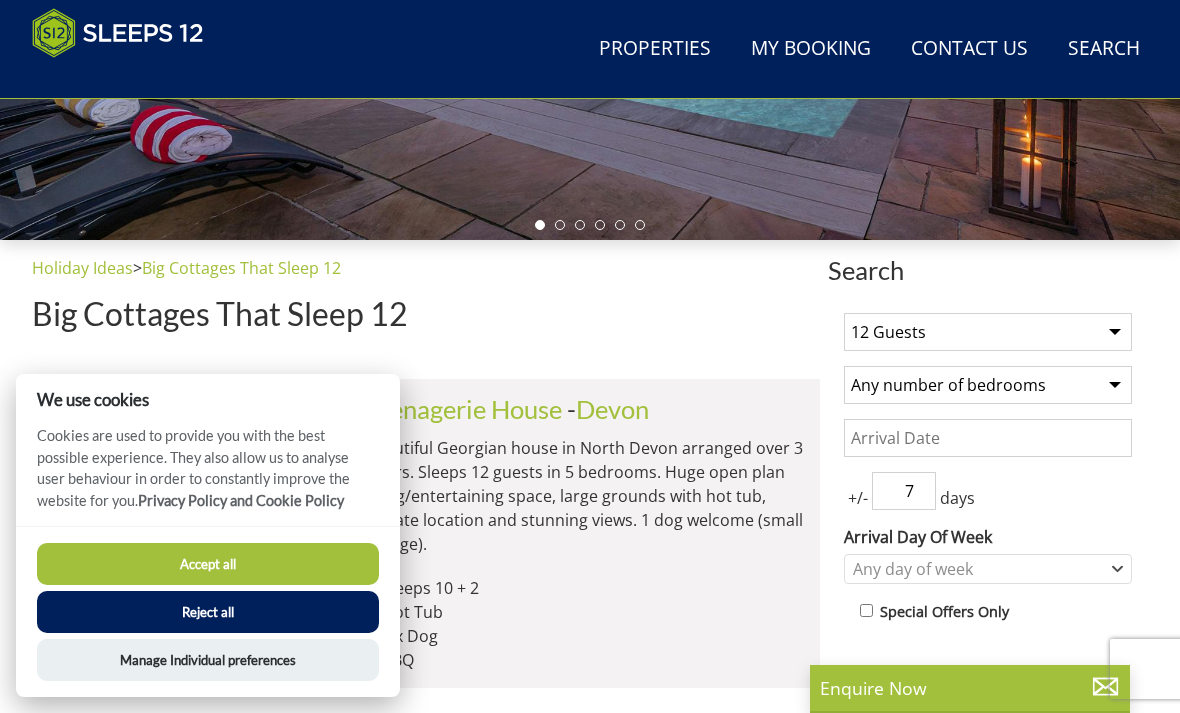 scroll, scrollTop: 560, scrollLeft: 0, axis: vertical 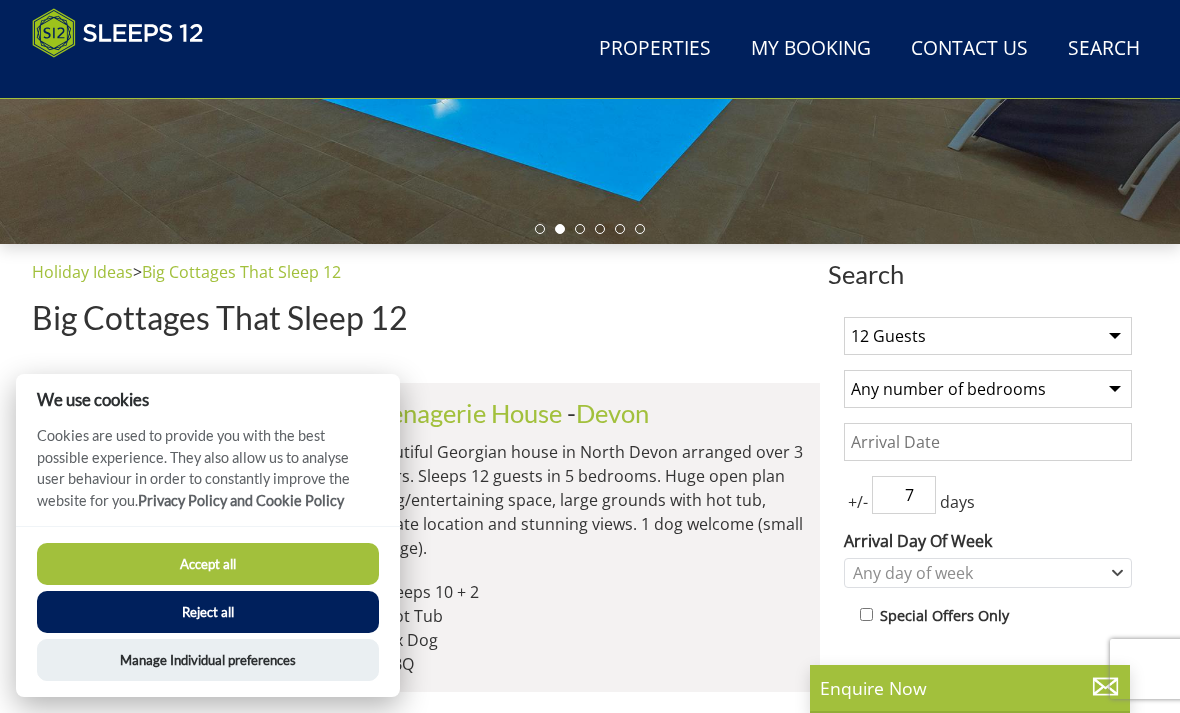 click on "Any number of bedrooms
4 Bedrooms
5 Bedrooms
6 Bedrooms
7 Bedrooms
8 Bedrooms
9 Bedrooms
10 Bedrooms
11 Bedrooms
12 Bedrooms
13 Bedrooms
14 Bedrooms
15 Bedrooms
16 Bedrooms" at bounding box center [988, 389] 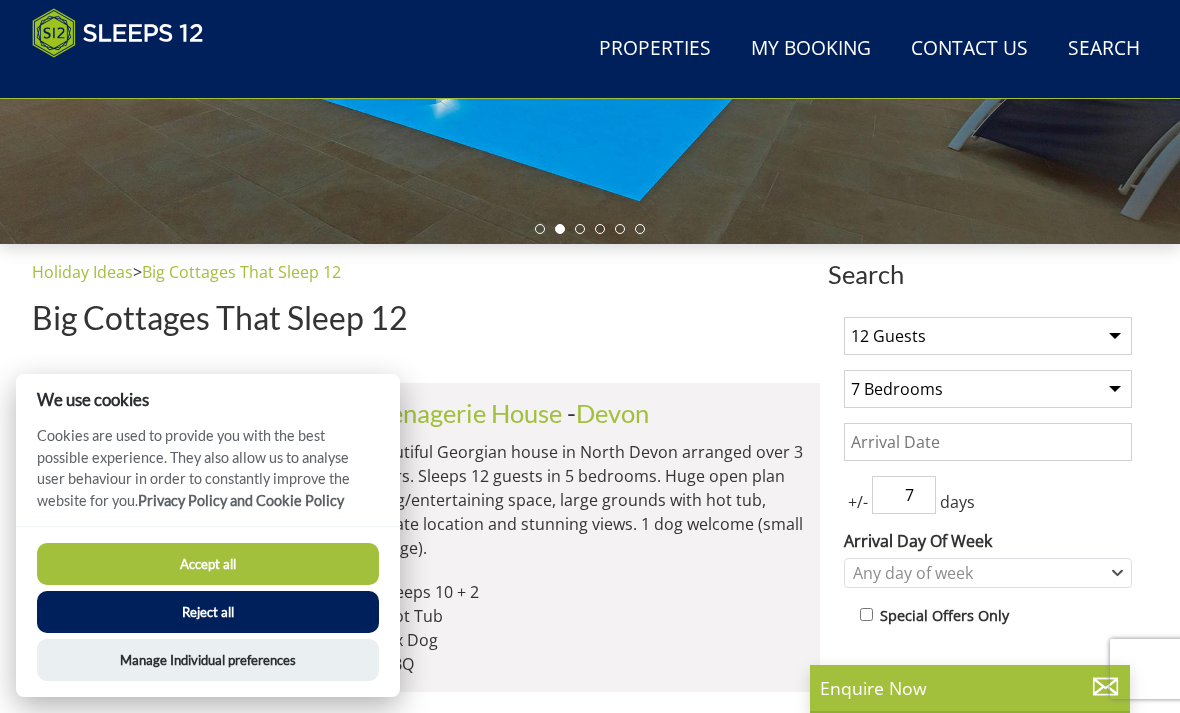 click on "Date" at bounding box center [988, 442] 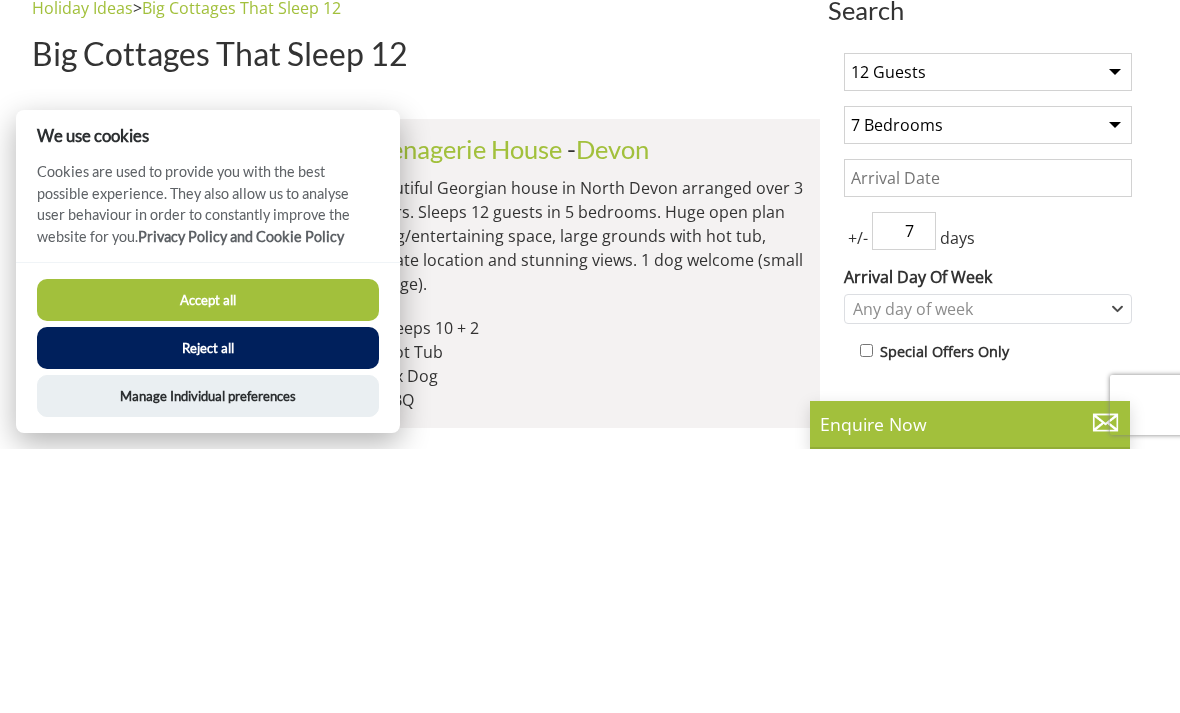 scroll, scrollTop: 824, scrollLeft: 0, axis: vertical 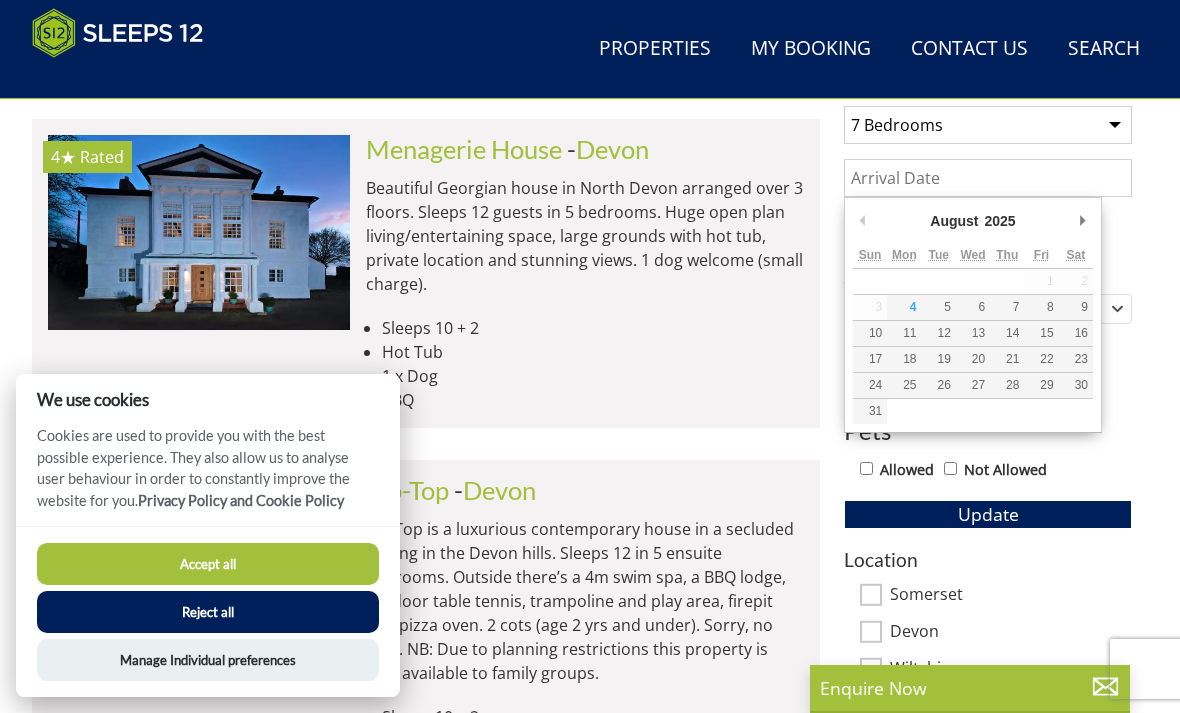 click on "Reject all" at bounding box center (208, 612) 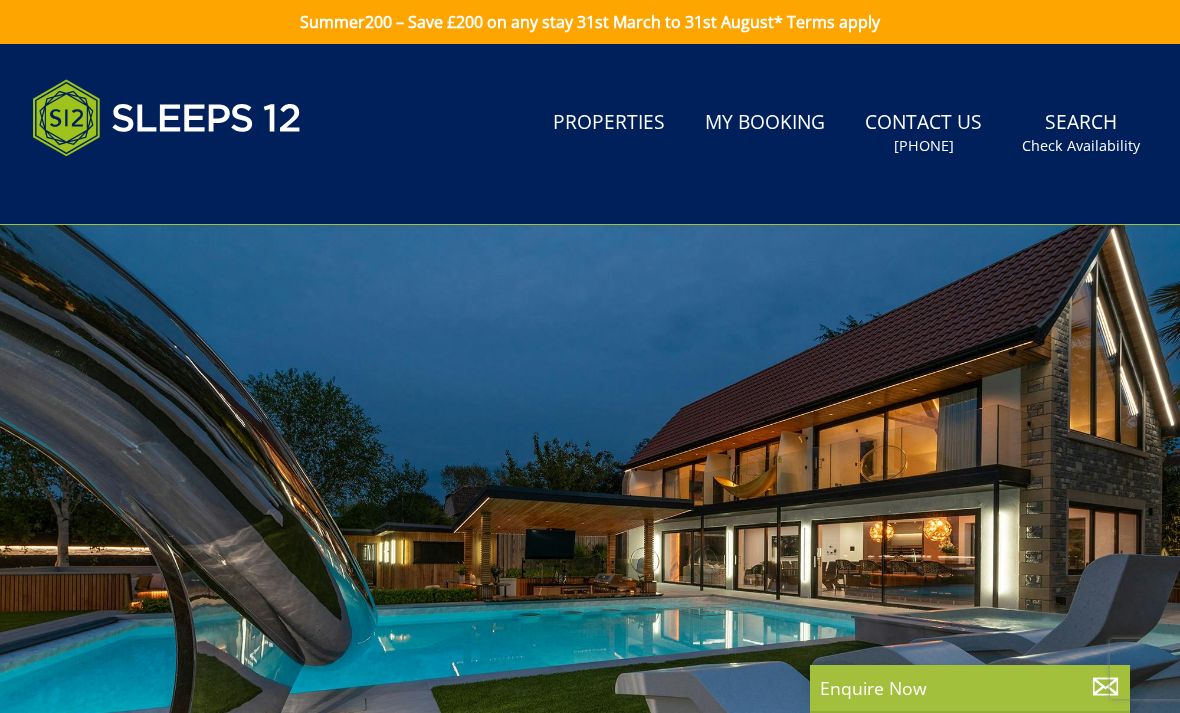 scroll, scrollTop: 0, scrollLeft: 0, axis: both 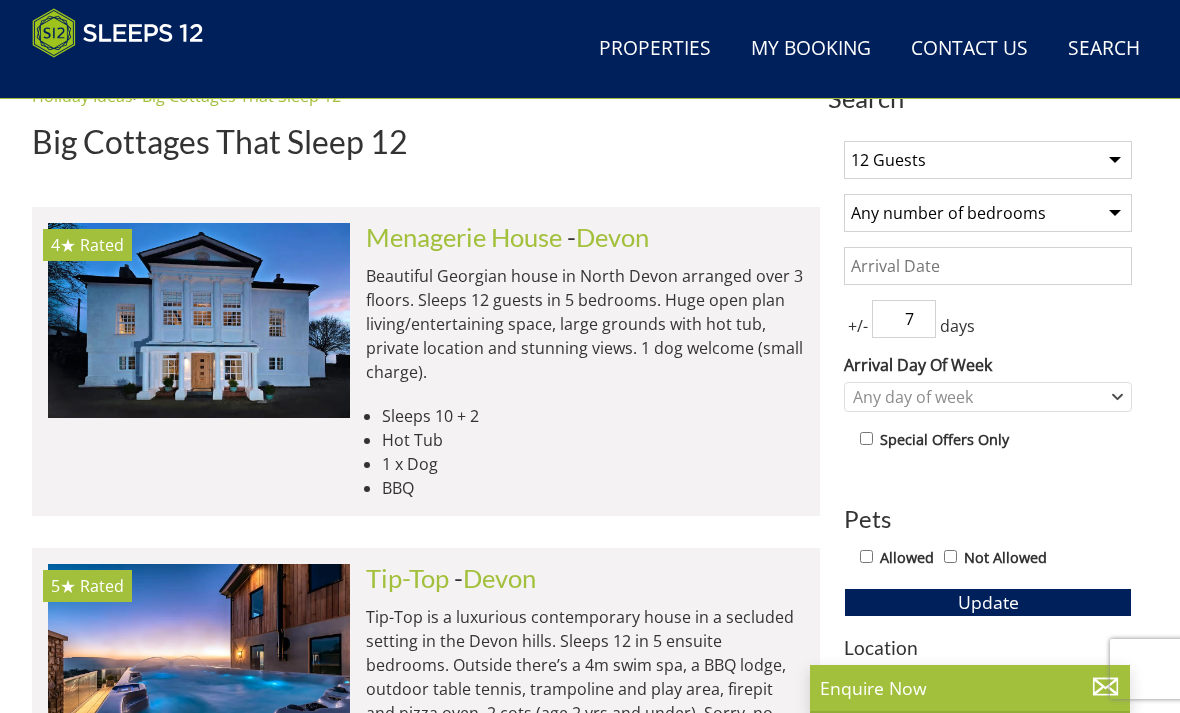 click on "Any number of bedrooms
4 Bedrooms
5 Bedrooms
6 Bedrooms
7 Bedrooms
8 Bedrooms
9 Bedrooms
10 Bedrooms
11 Bedrooms
12 Bedrooms
13 Bedrooms
14 Bedrooms
15 Bedrooms
16 Bedrooms" at bounding box center [988, 213] 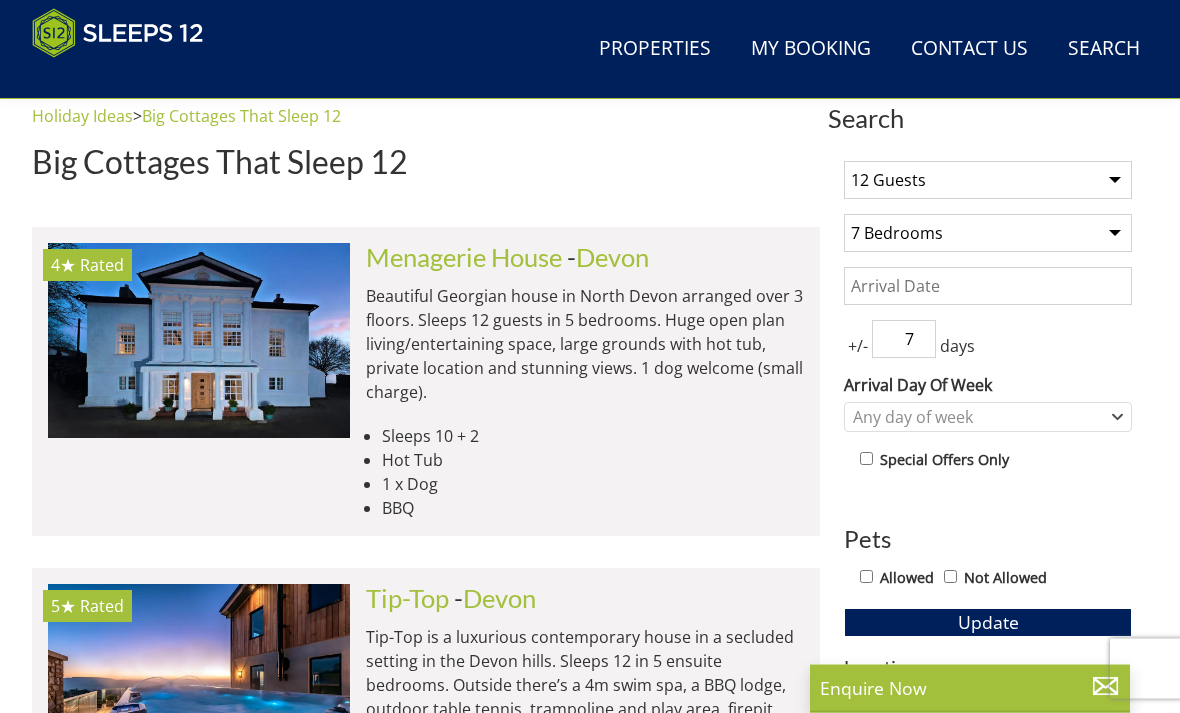 scroll, scrollTop: 715, scrollLeft: 0, axis: vertical 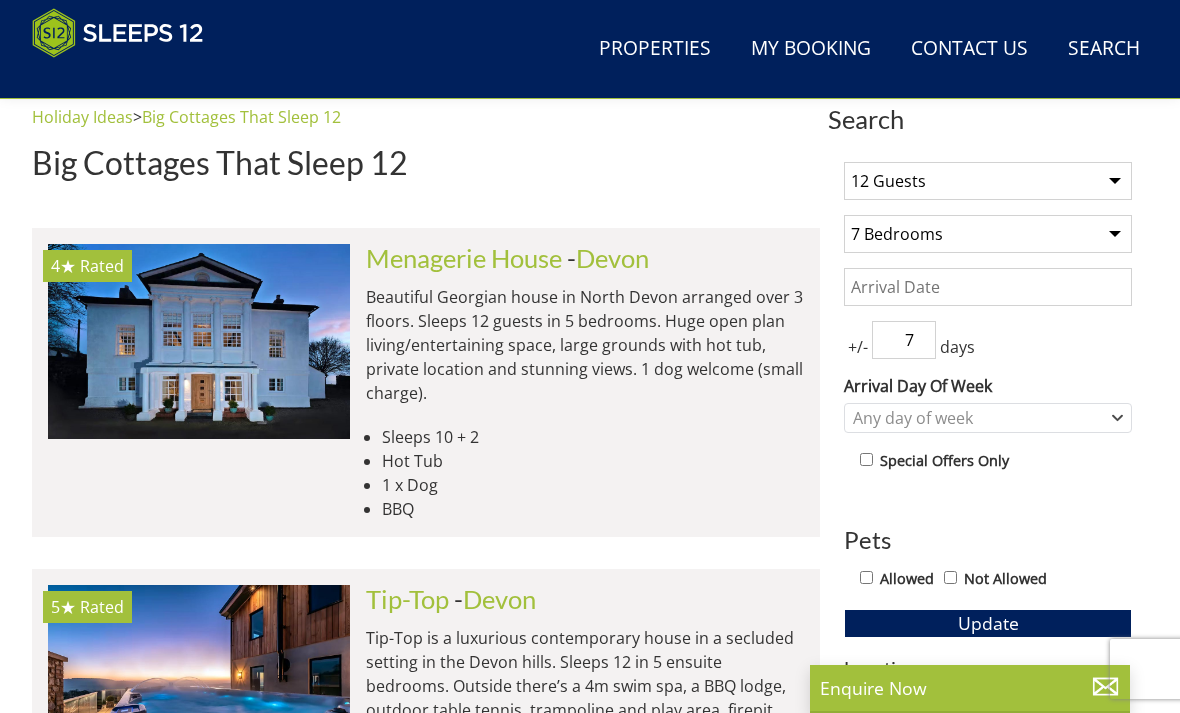 click on "Allowed" at bounding box center [866, 577] 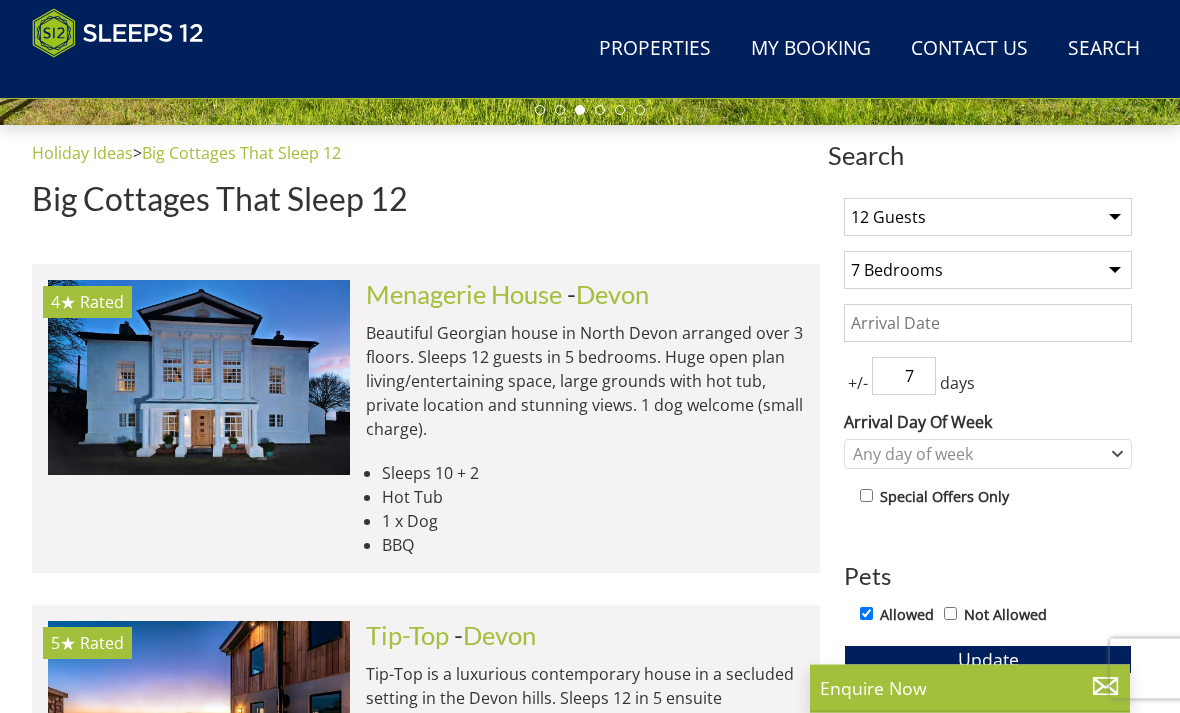 scroll, scrollTop: 683, scrollLeft: 0, axis: vertical 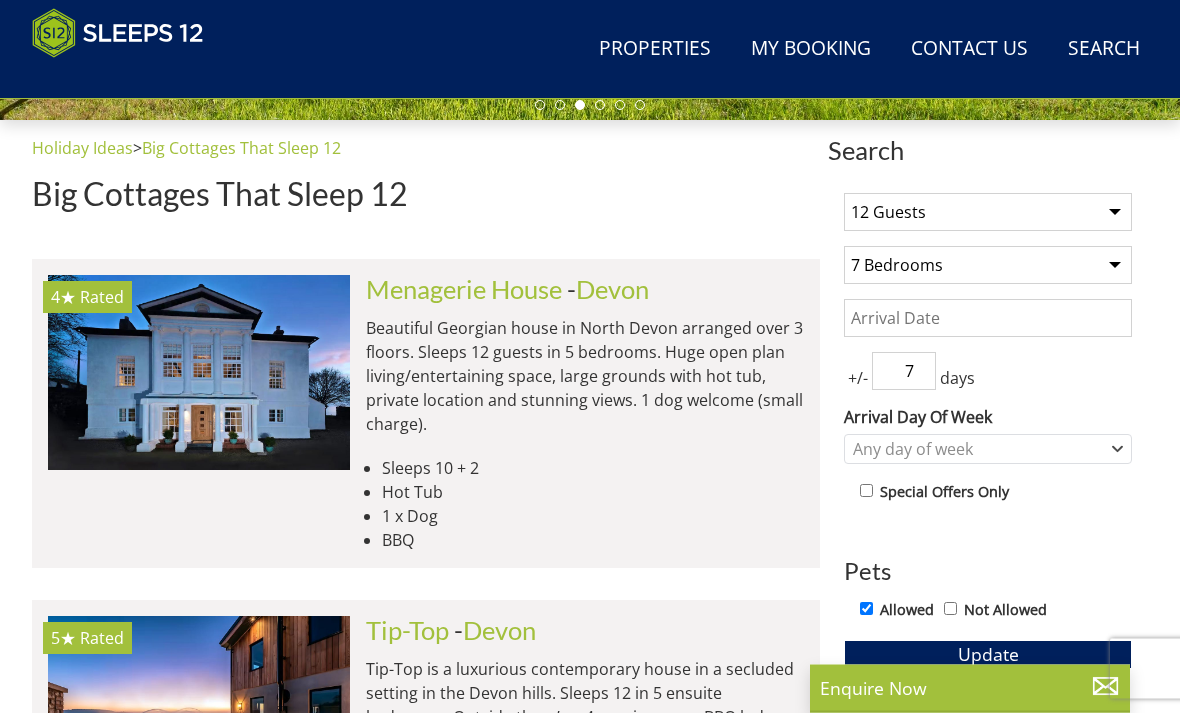 click on "Date" at bounding box center (988, 319) 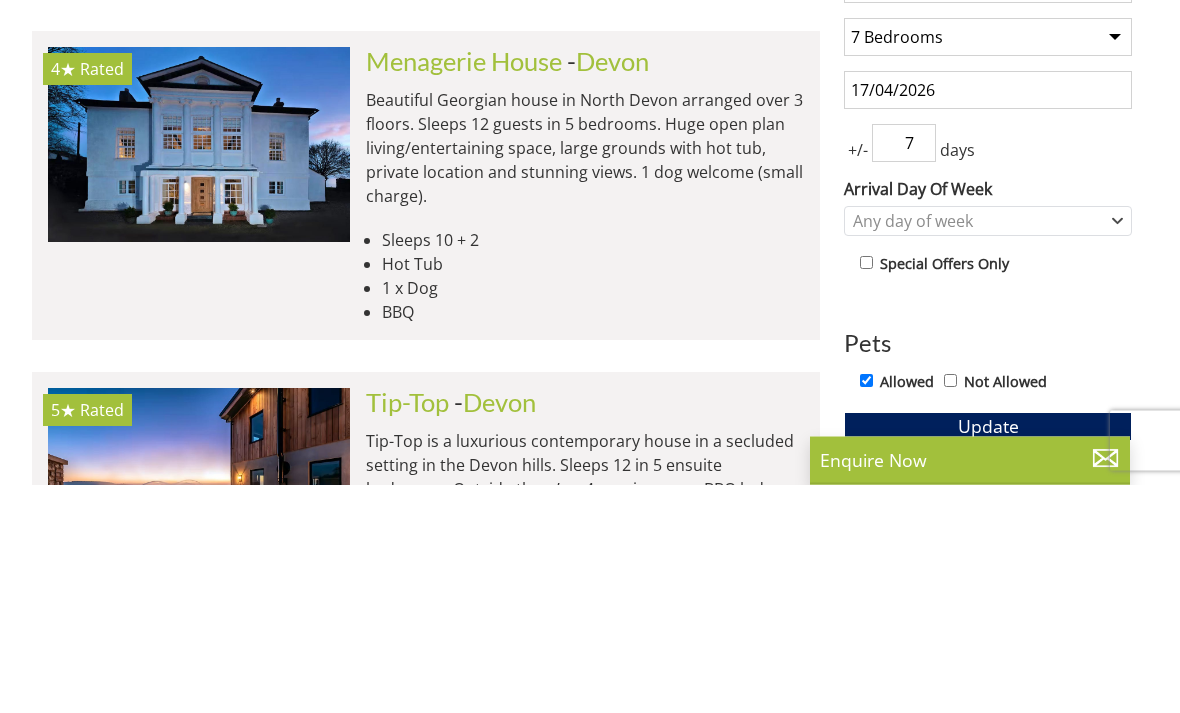 scroll, scrollTop: 912, scrollLeft: 0, axis: vertical 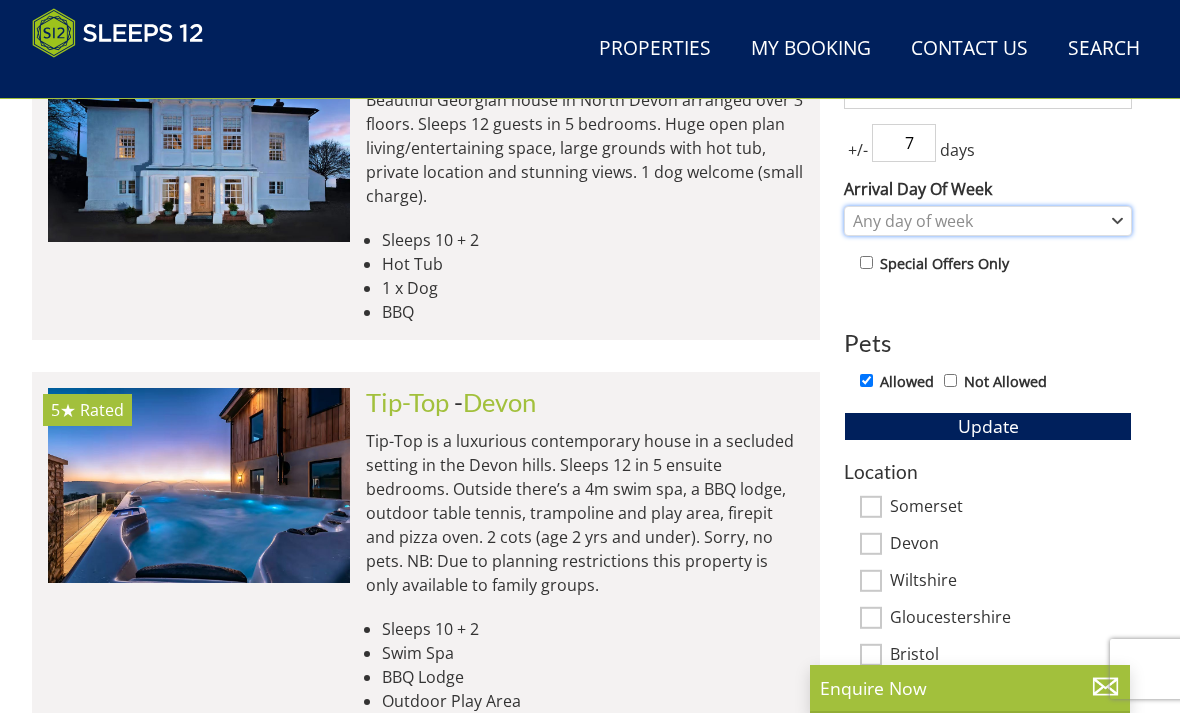 click 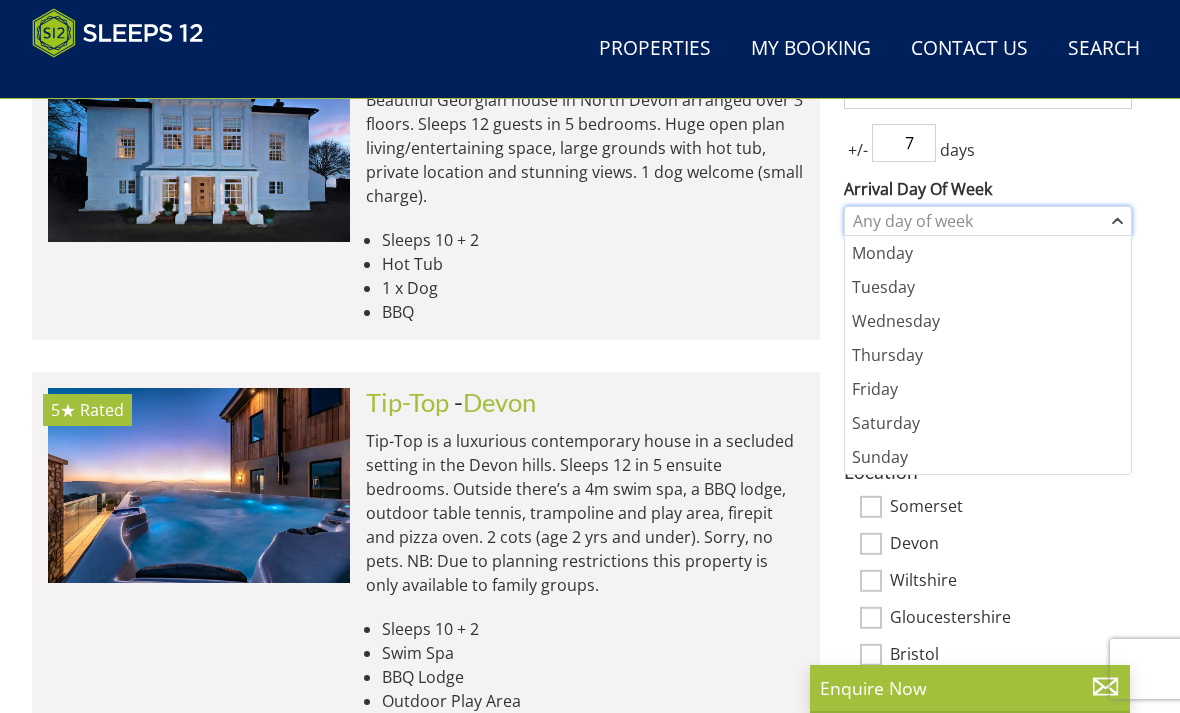 click 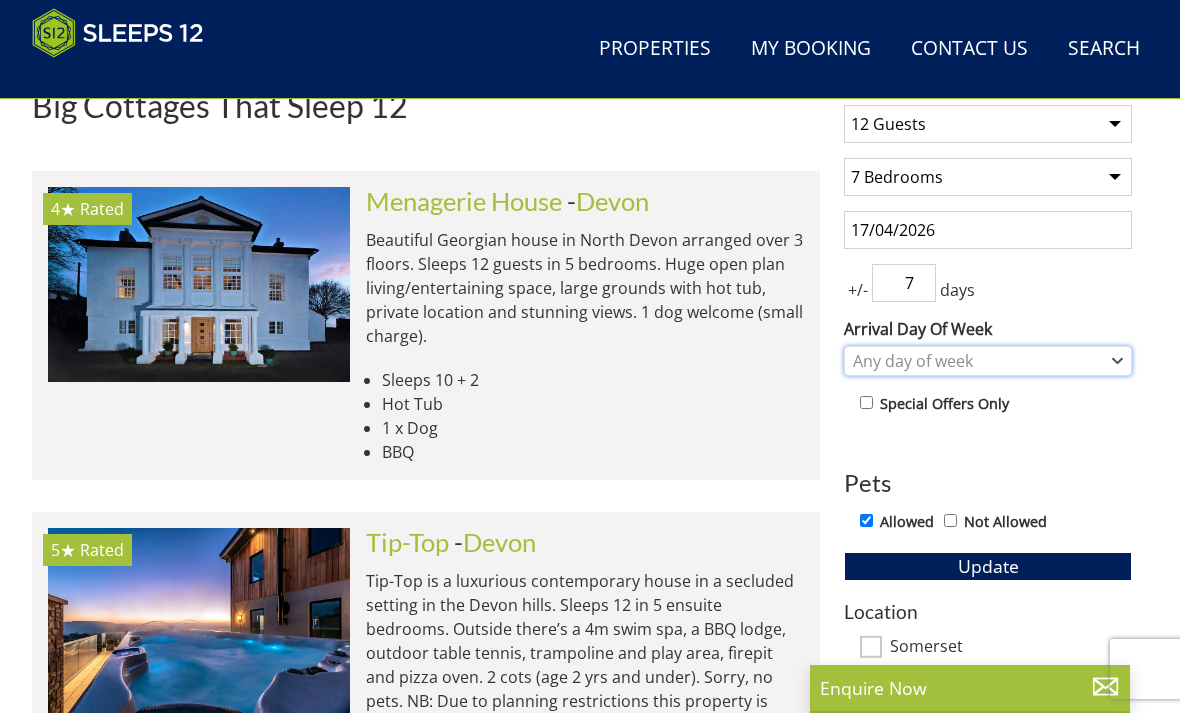 scroll, scrollTop: 766, scrollLeft: 0, axis: vertical 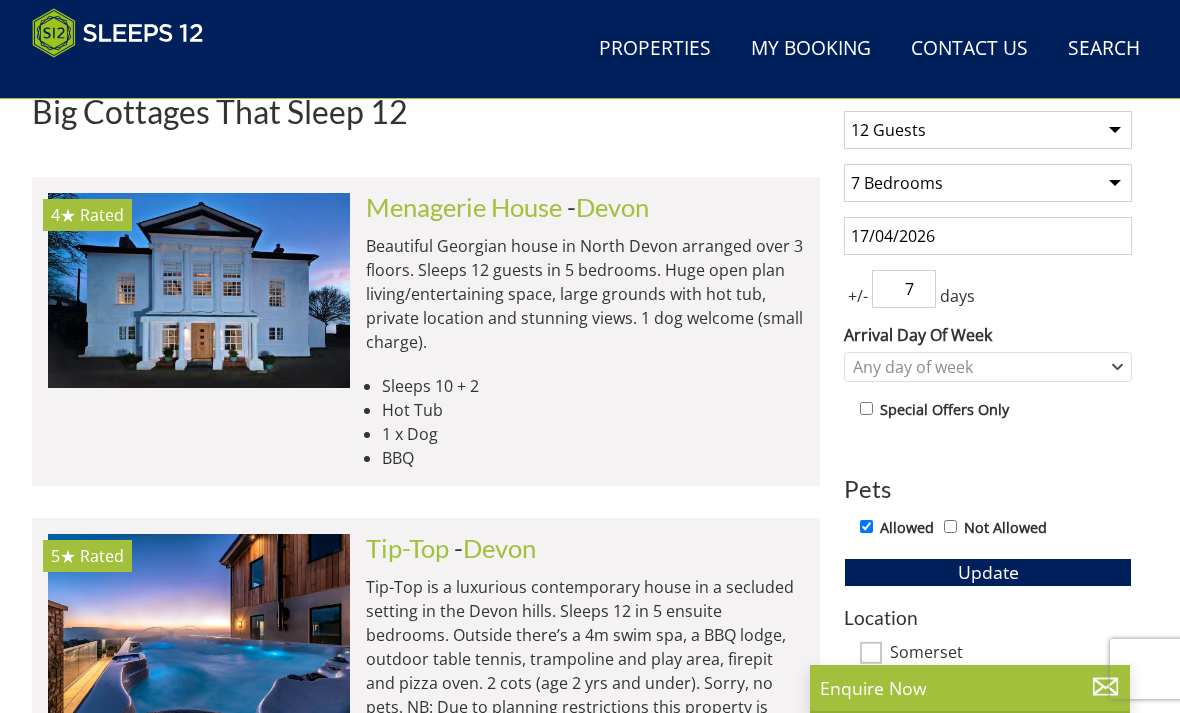 click on "17/04/2026" at bounding box center (988, 236) 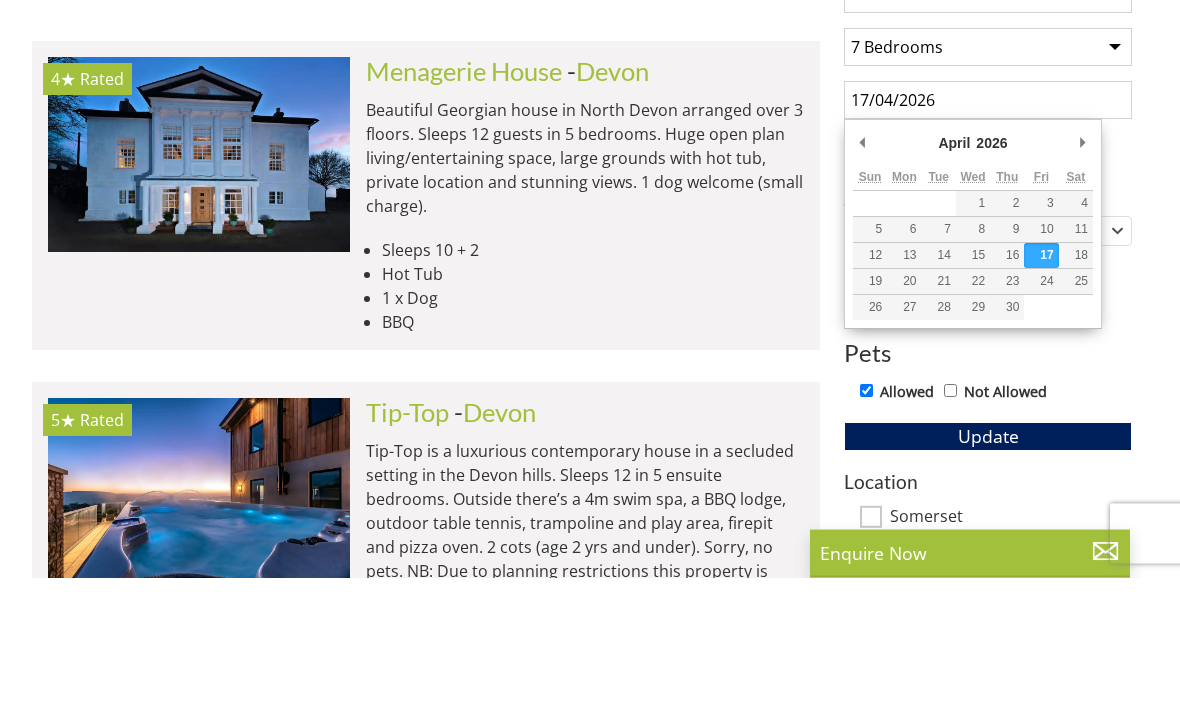 type on "03/04/2026" 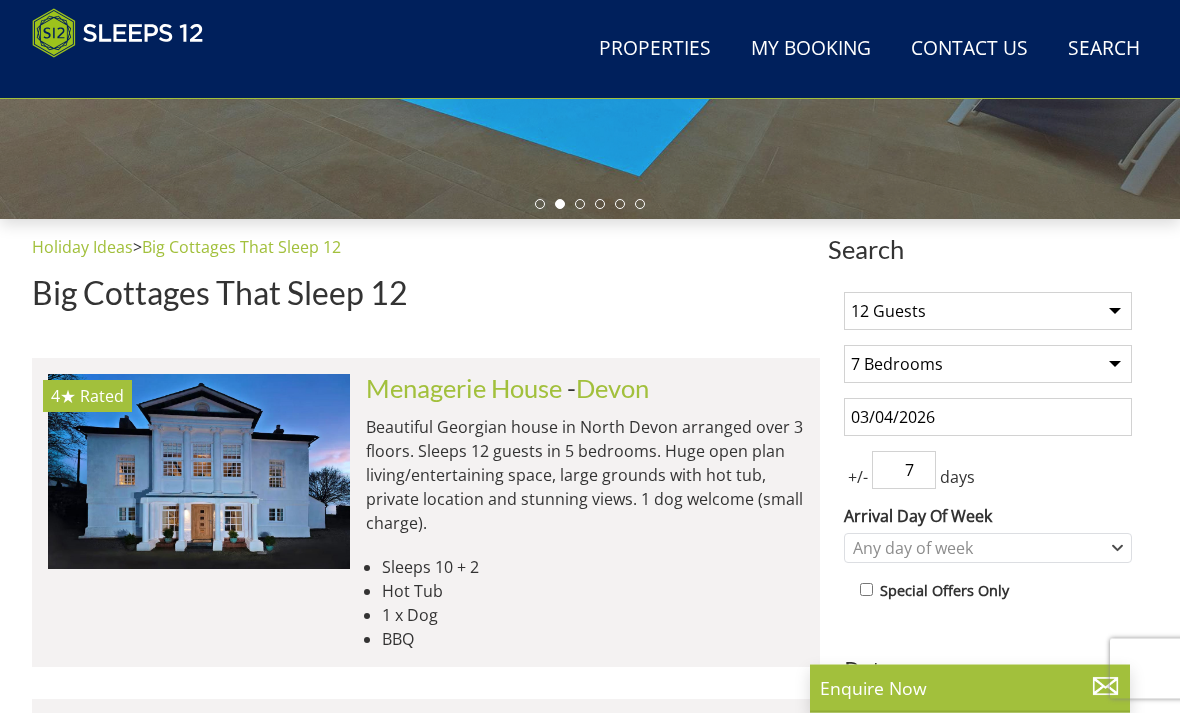 scroll, scrollTop: 585, scrollLeft: 0, axis: vertical 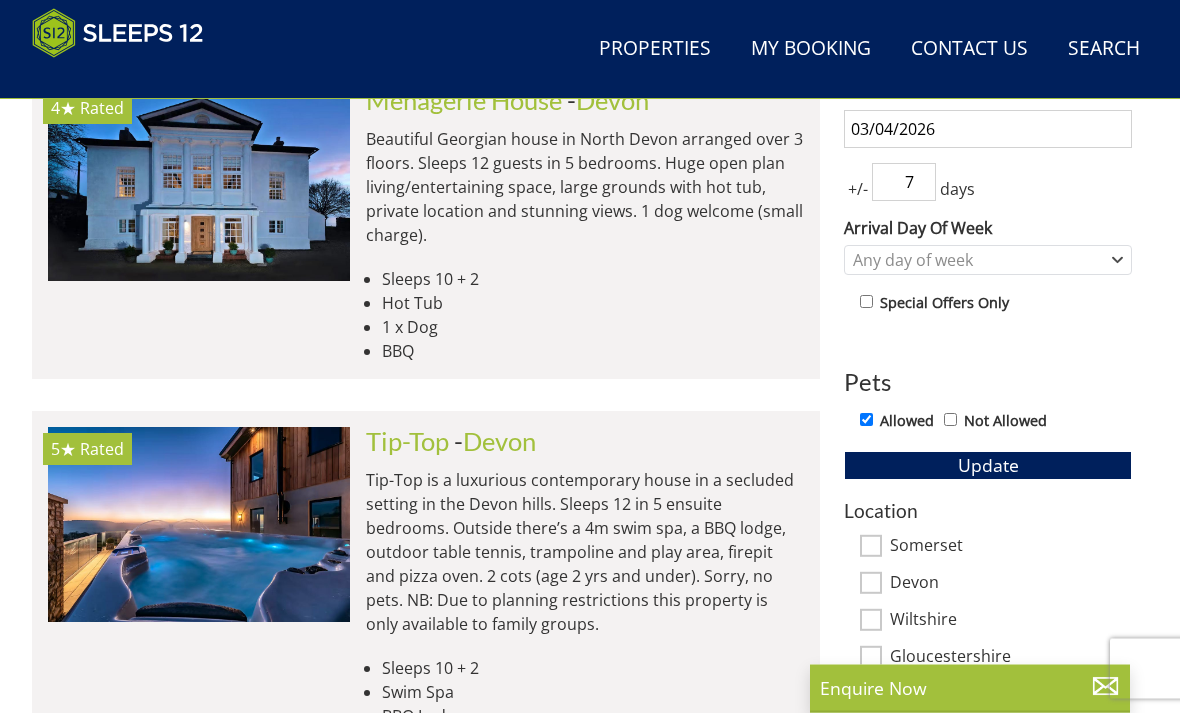 click on "Update" at bounding box center (988, 466) 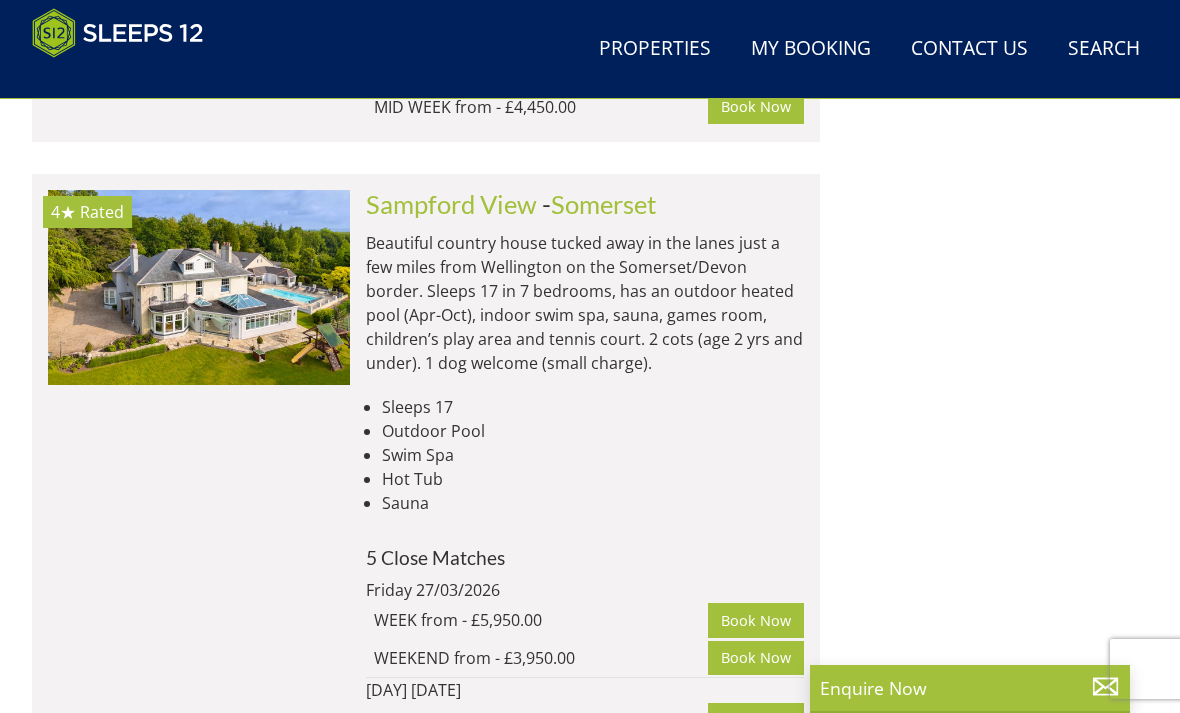 scroll, scrollTop: 10055, scrollLeft: 0, axis: vertical 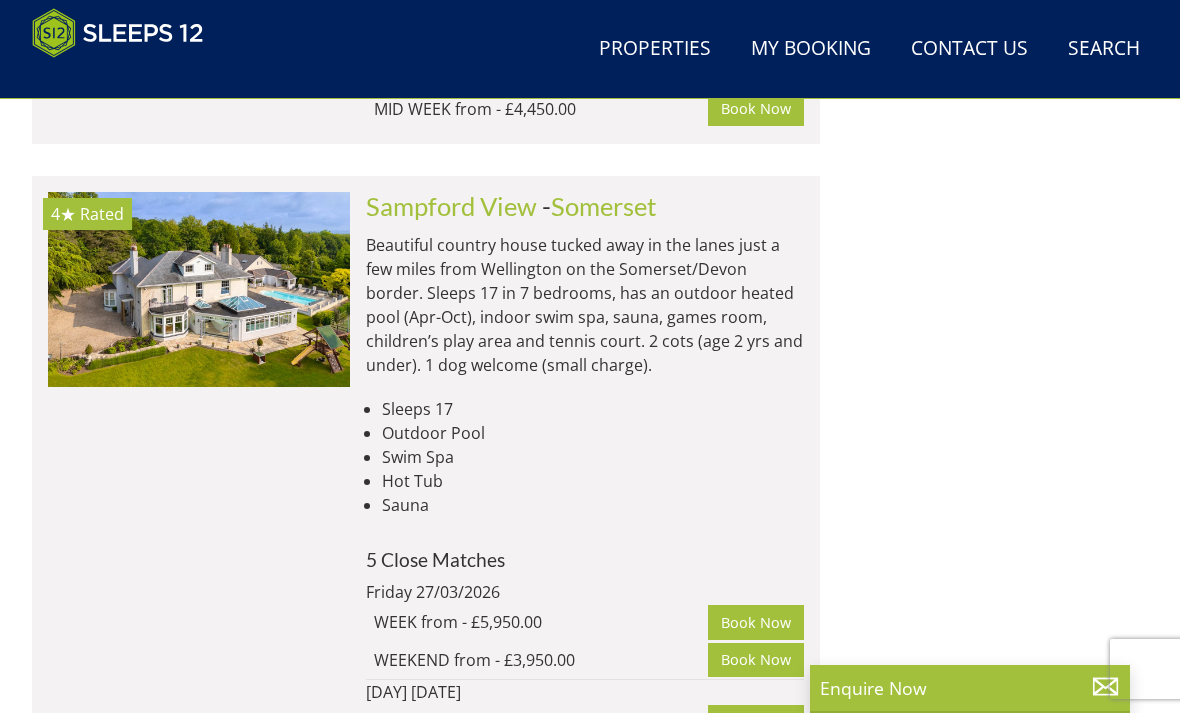 click at bounding box center (199, 289) 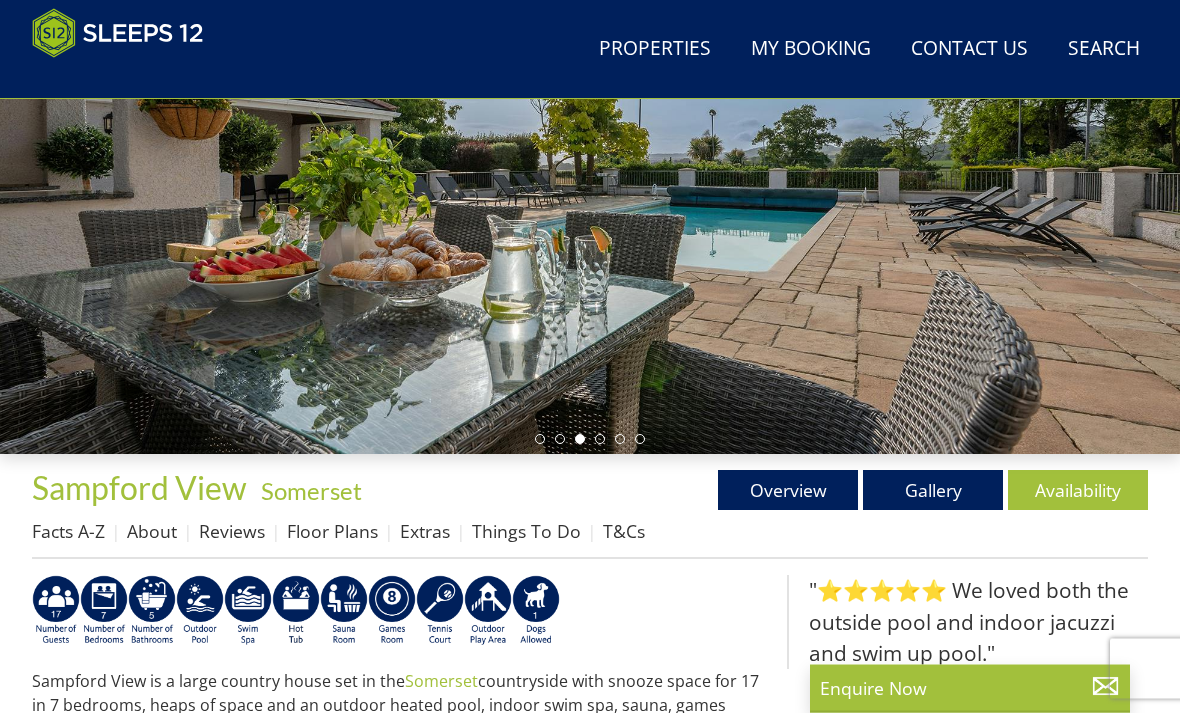 scroll, scrollTop: 350, scrollLeft: 0, axis: vertical 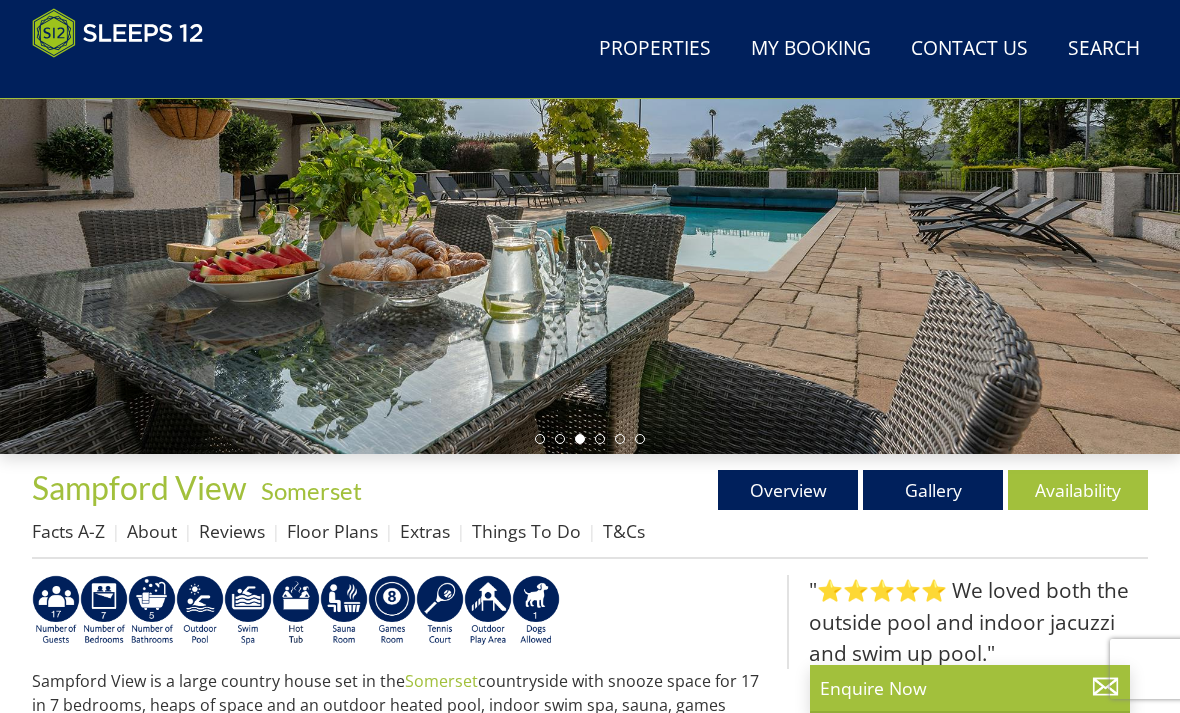 click on "Gallery" at bounding box center (933, 490) 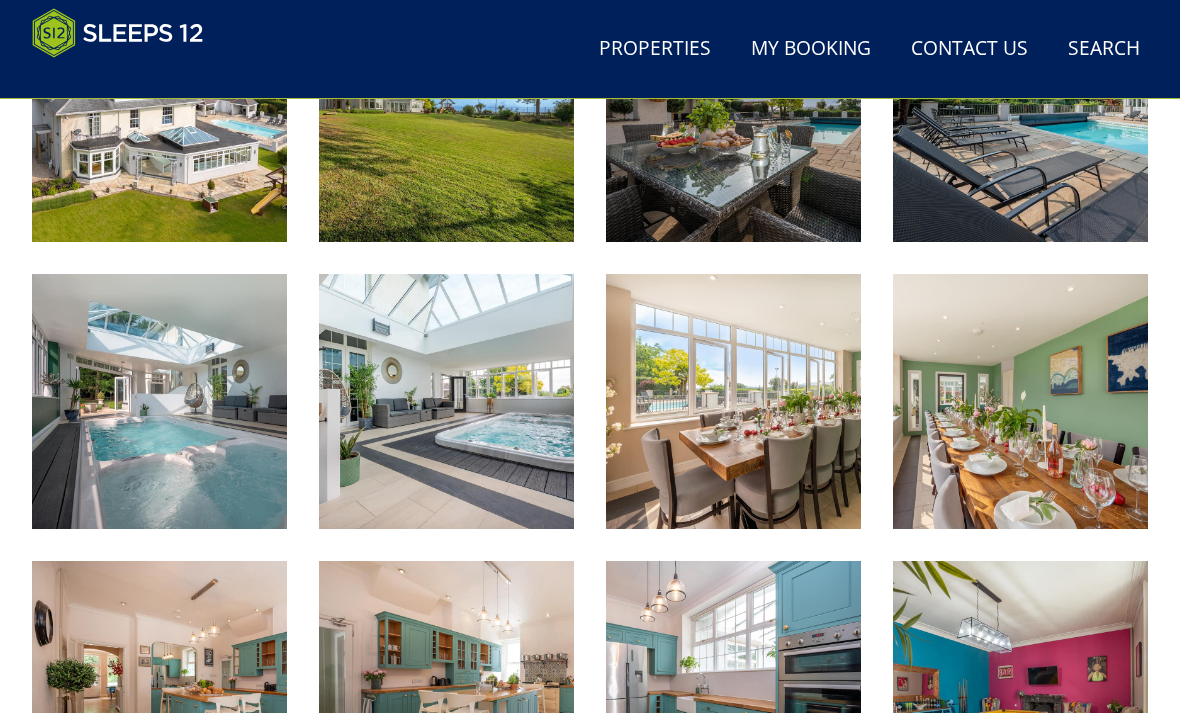 scroll, scrollTop: 940, scrollLeft: 0, axis: vertical 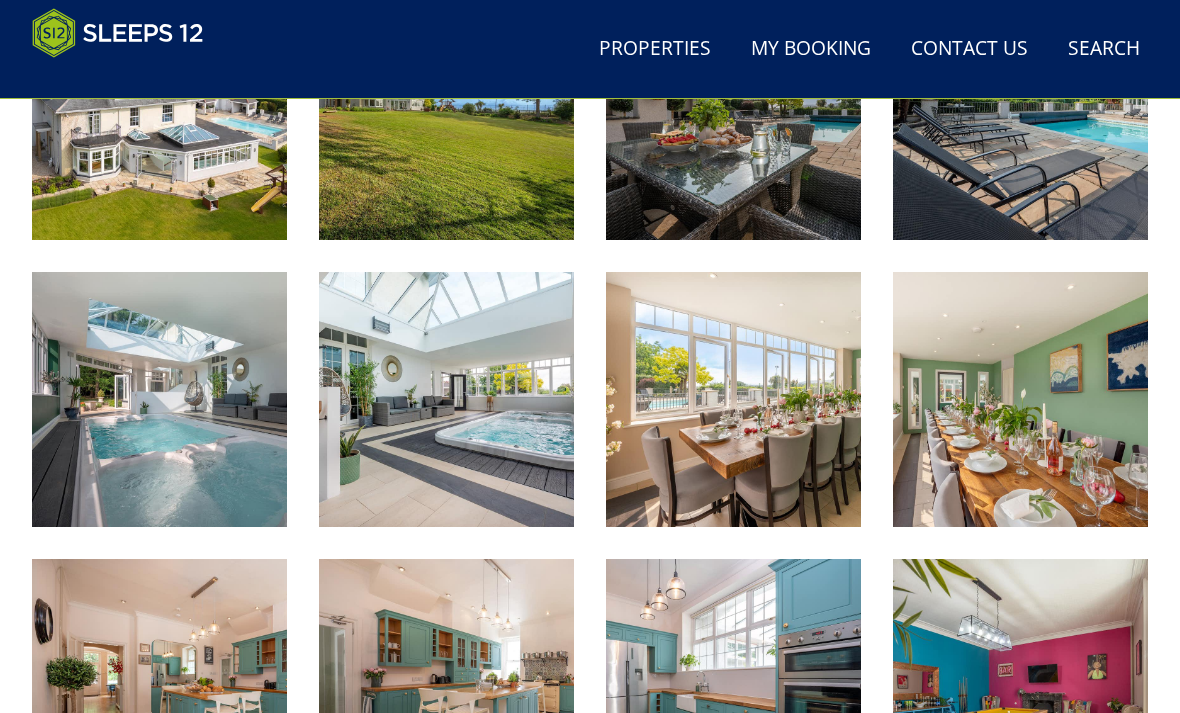 click at bounding box center [159, 399] 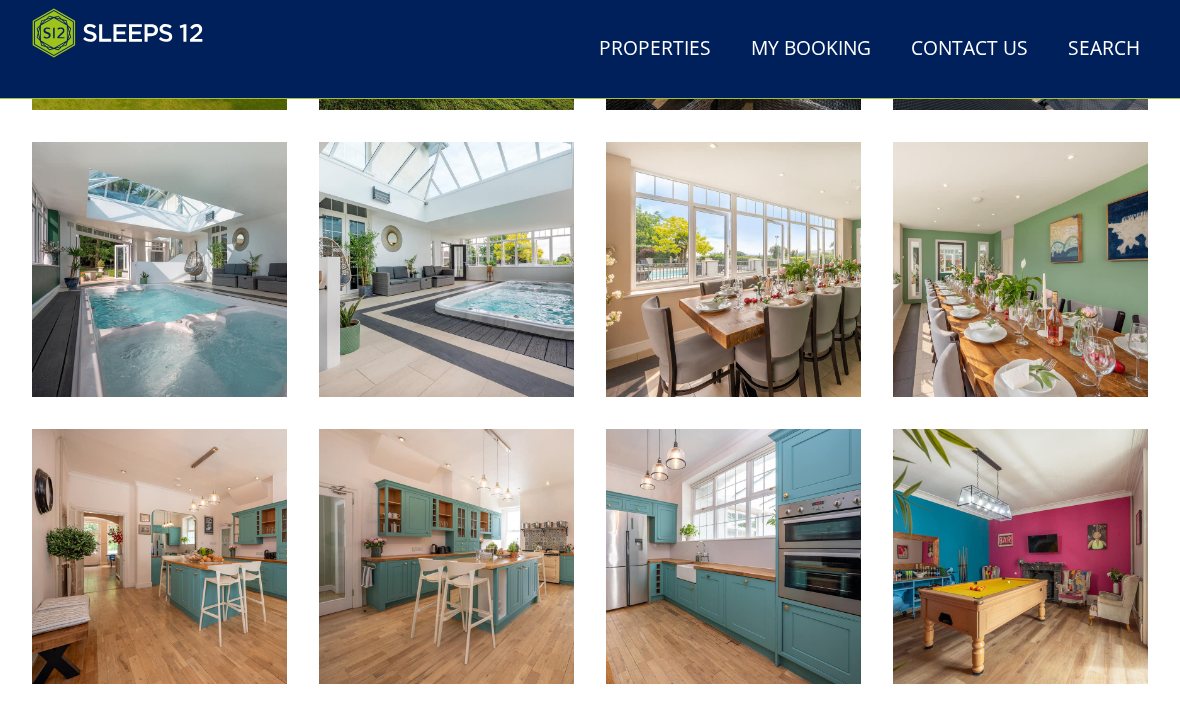 scroll, scrollTop: 0, scrollLeft: 0, axis: both 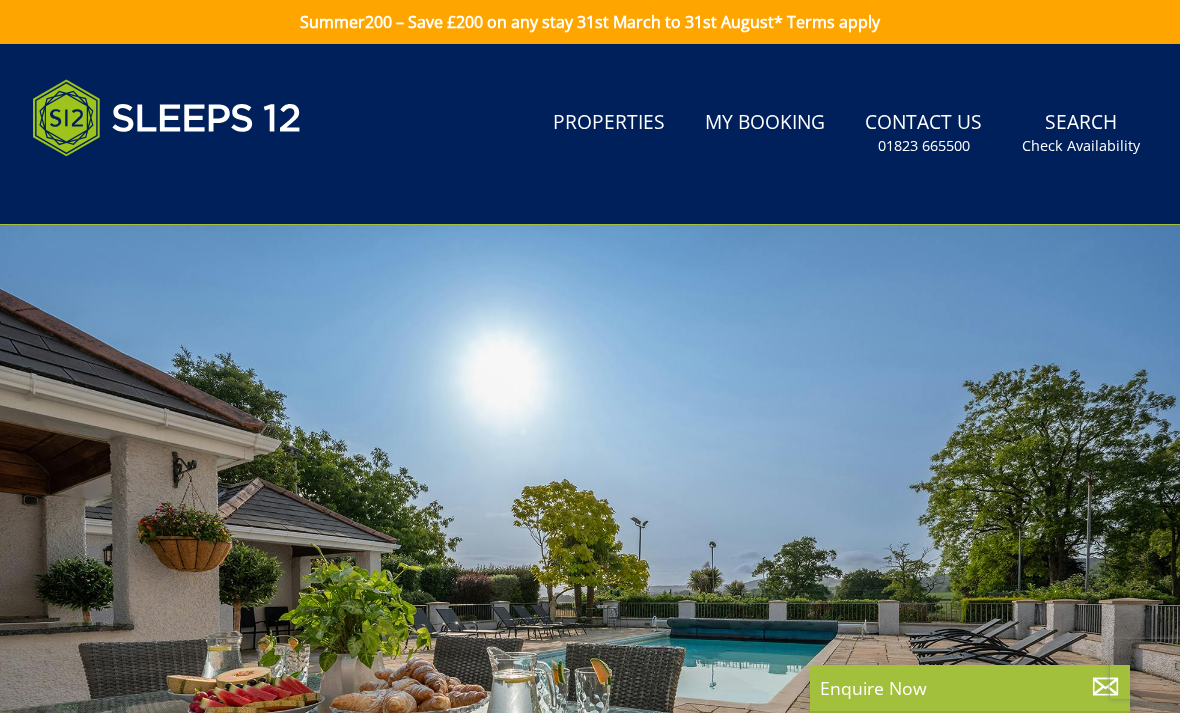 select on "7" 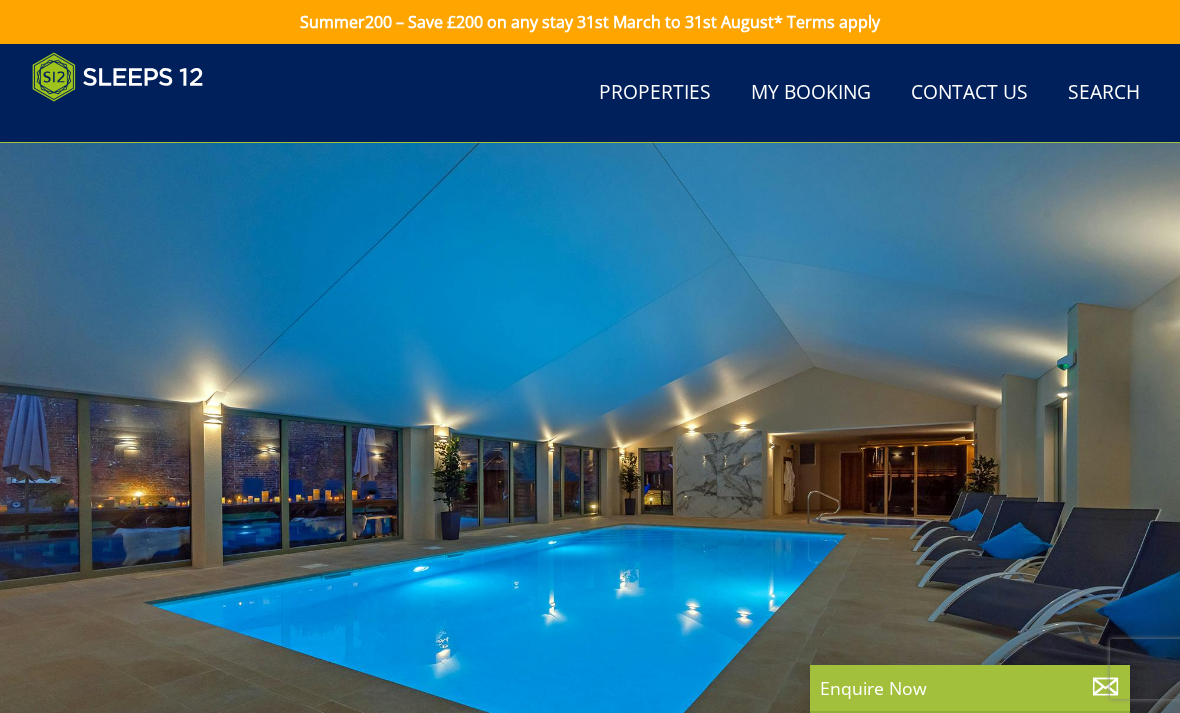 scroll, scrollTop: 10055, scrollLeft: 0, axis: vertical 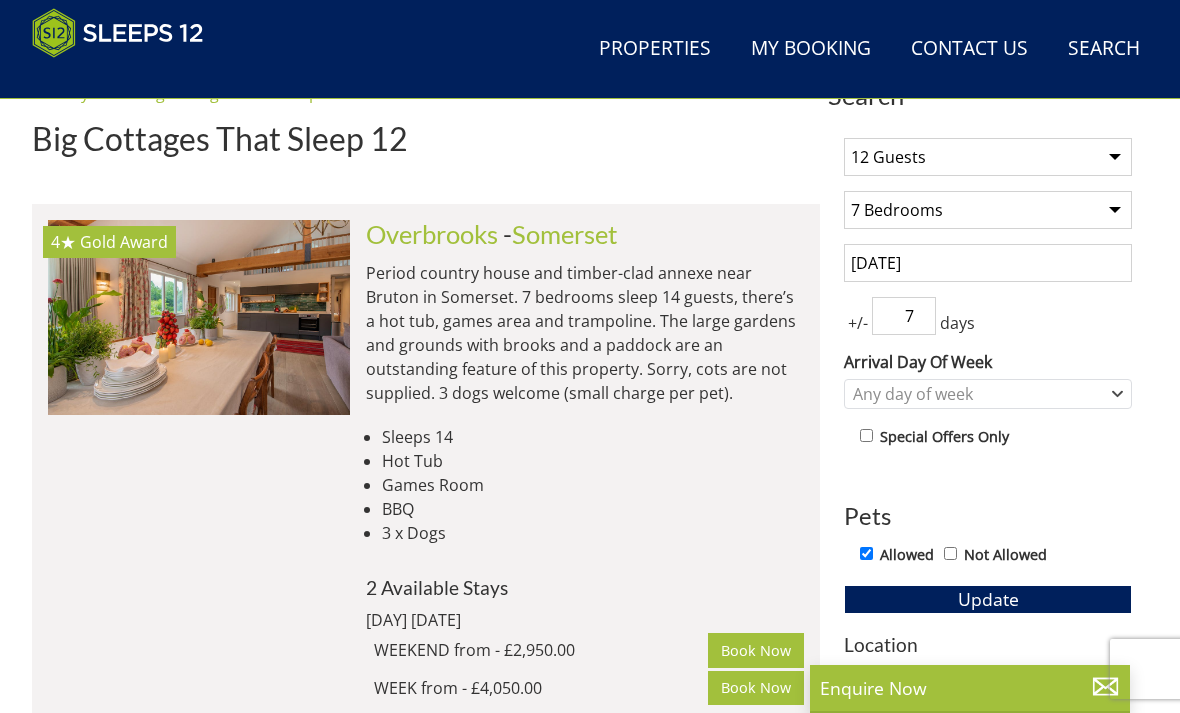 click on "[DATE]" at bounding box center (988, 263) 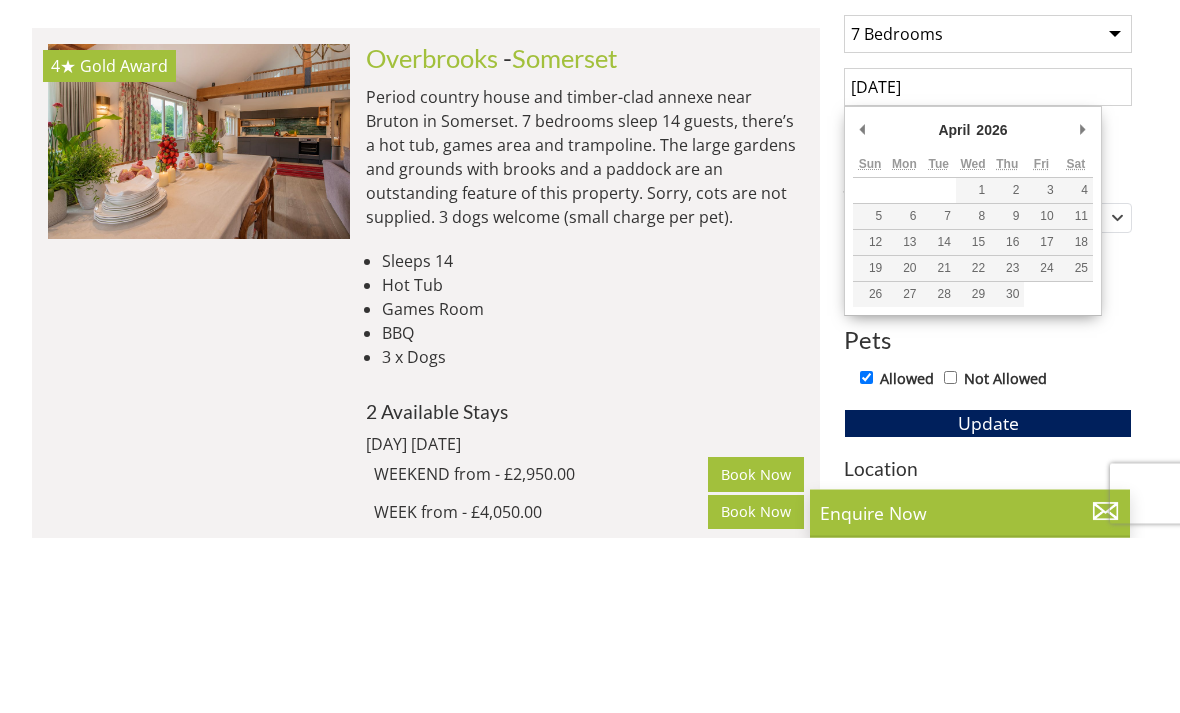type on "[DATE]" 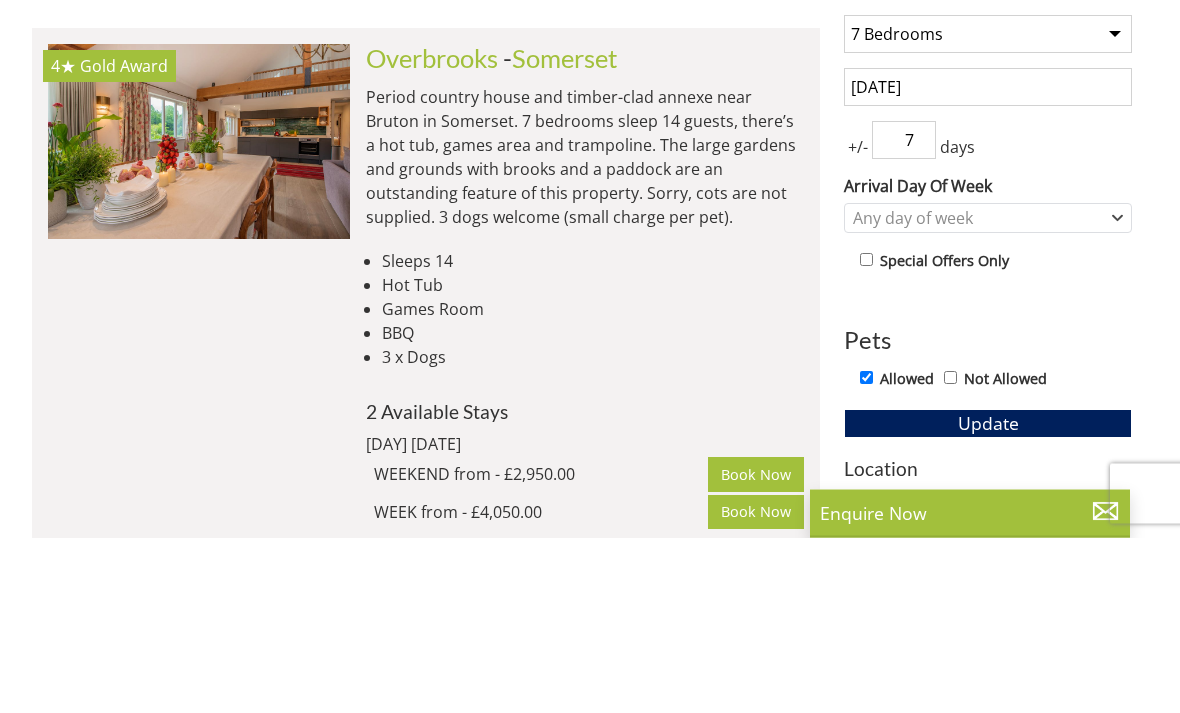 scroll, scrollTop: 915, scrollLeft: 0, axis: vertical 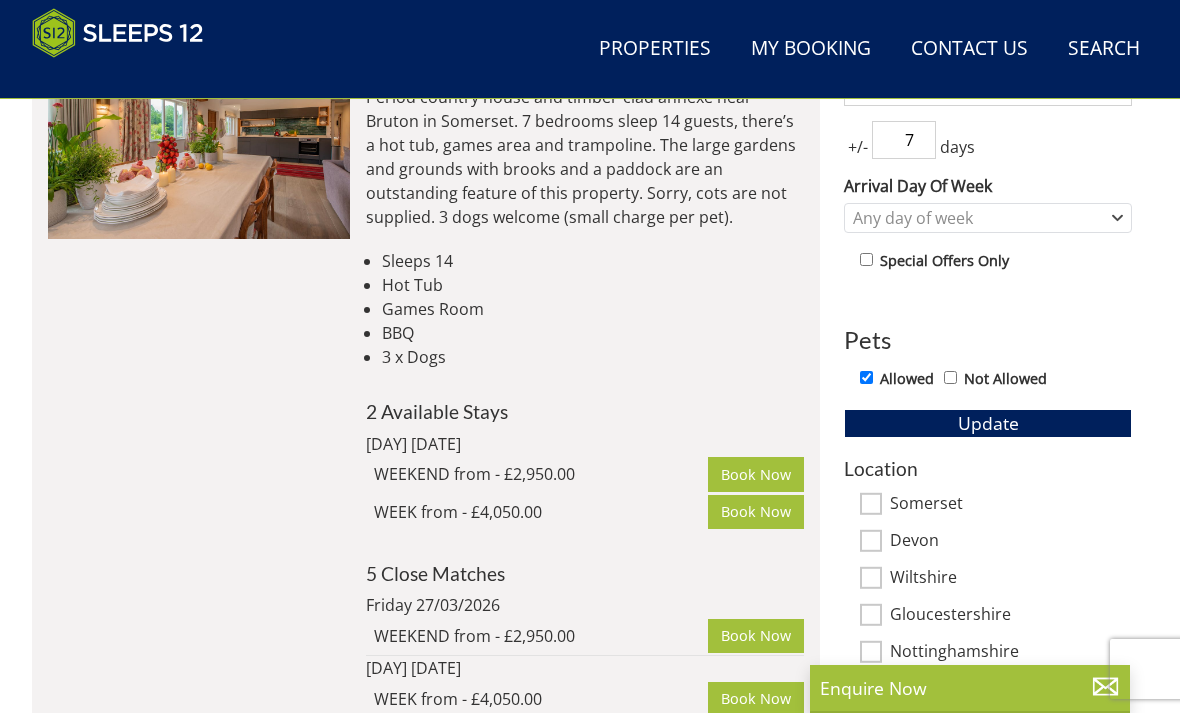click on "Update" at bounding box center (988, 423) 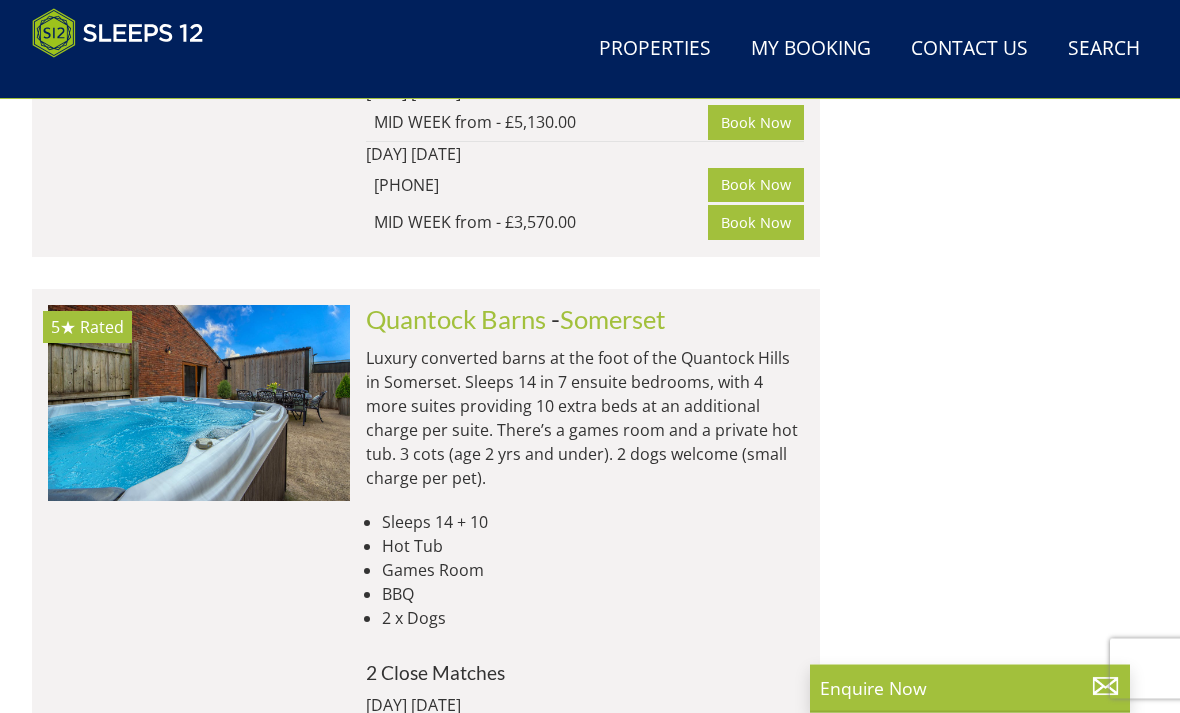 scroll, scrollTop: 3036, scrollLeft: 0, axis: vertical 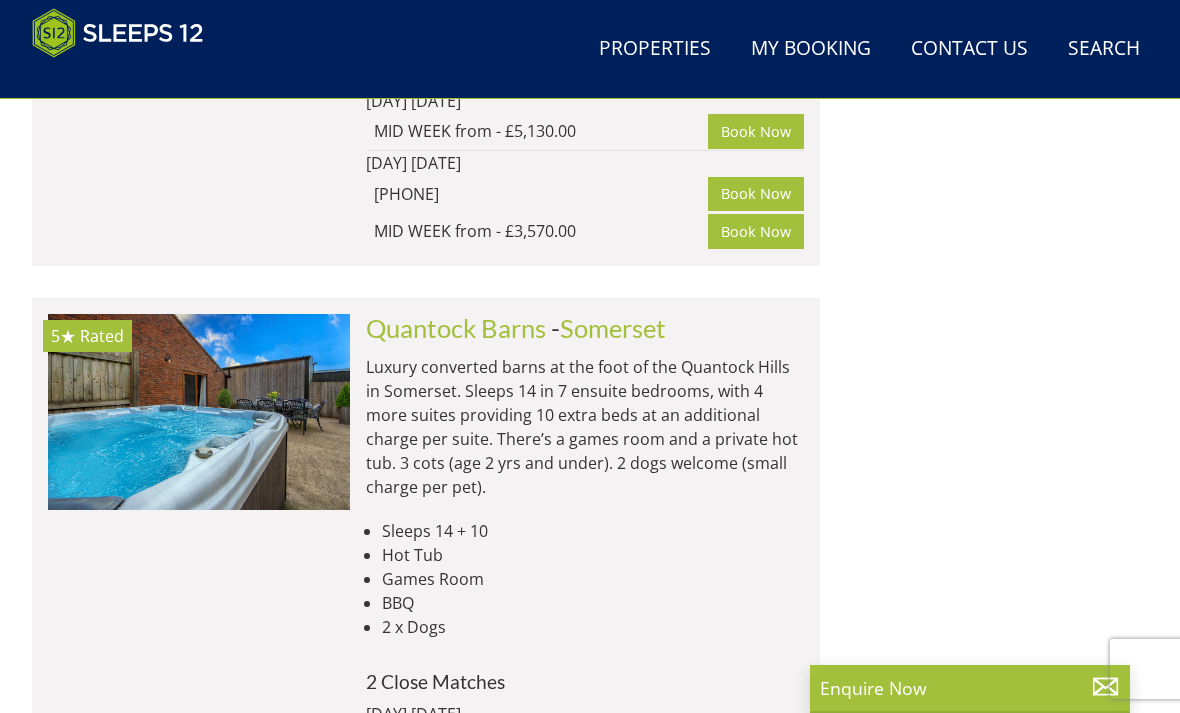 click at bounding box center [199, 411] 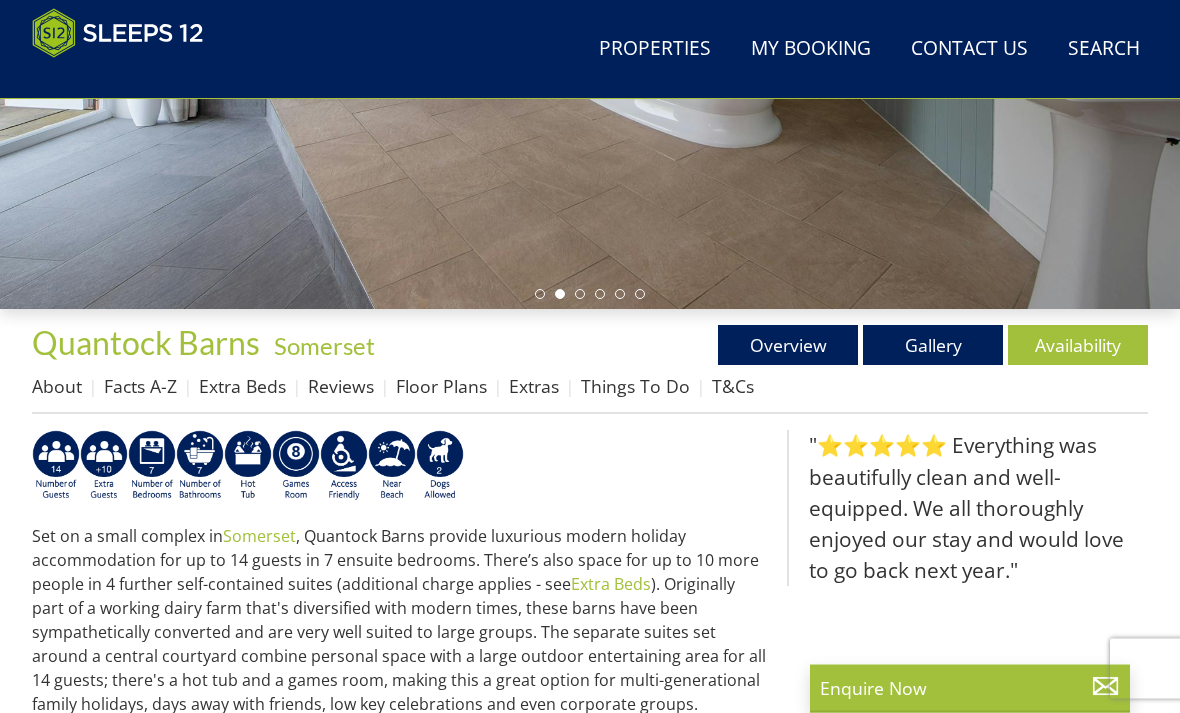 scroll, scrollTop: 495, scrollLeft: 0, axis: vertical 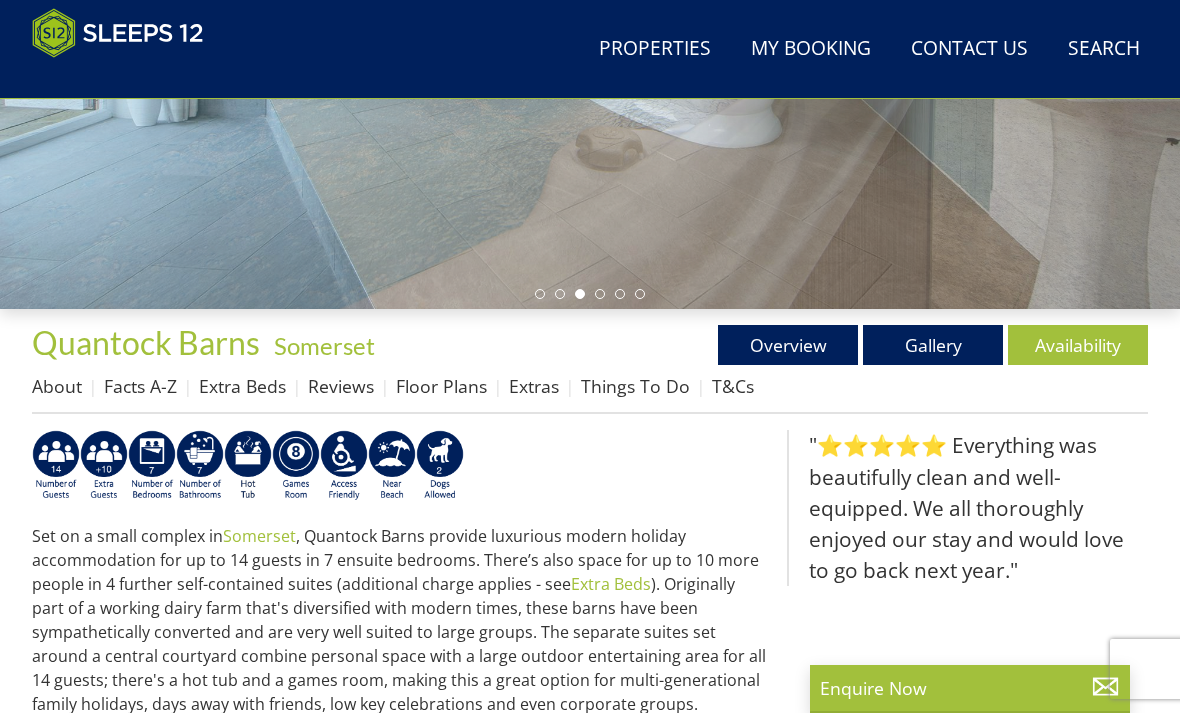 click on "Availability" at bounding box center (1078, 345) 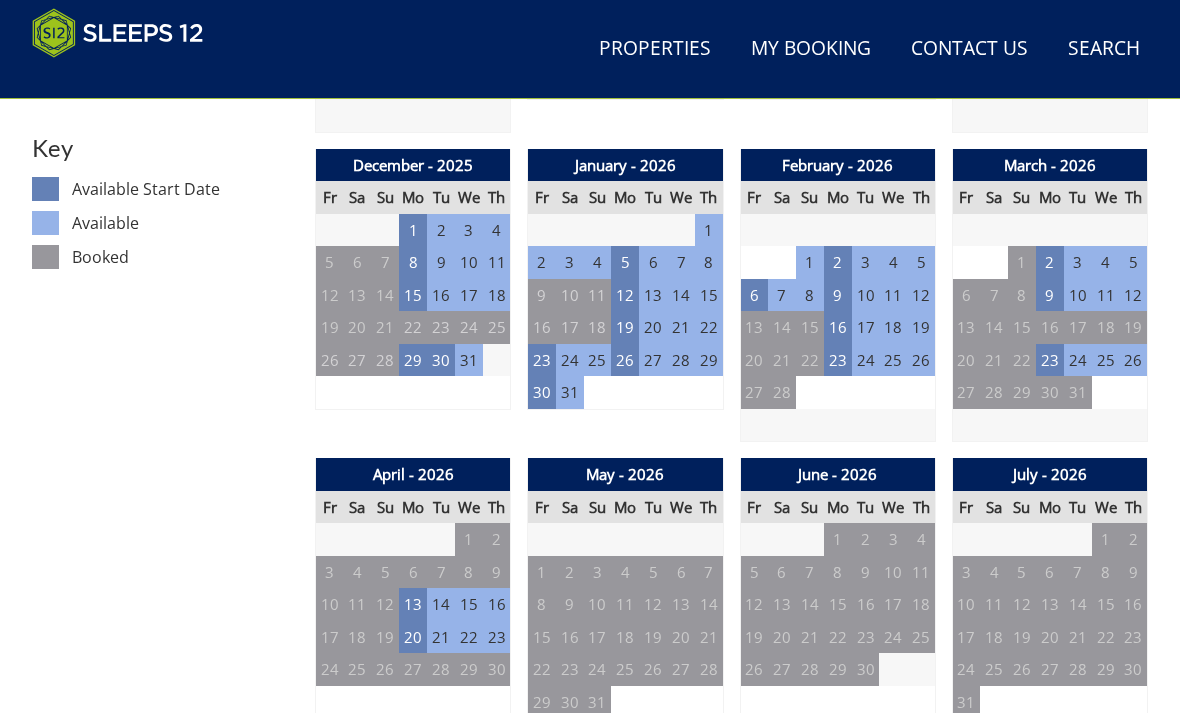 scroll, scrollTop: 1066, scrollLeft: 0, axis: vertical 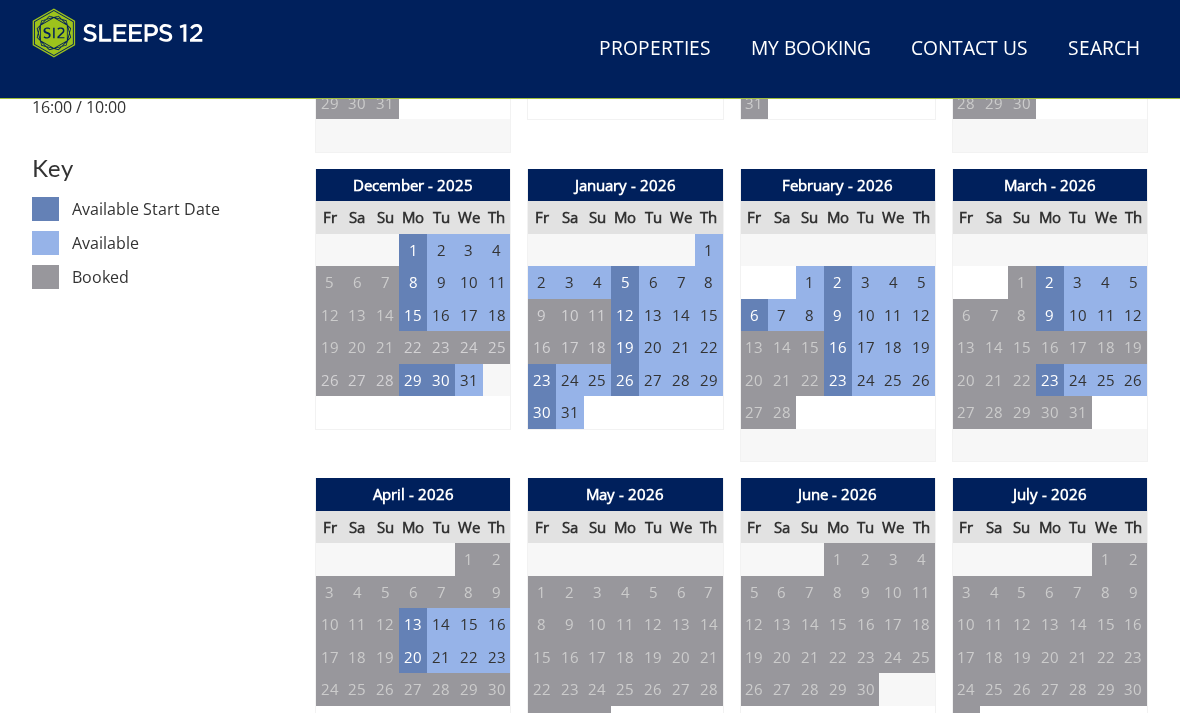 click on "26" at bounding box center (625, 380) 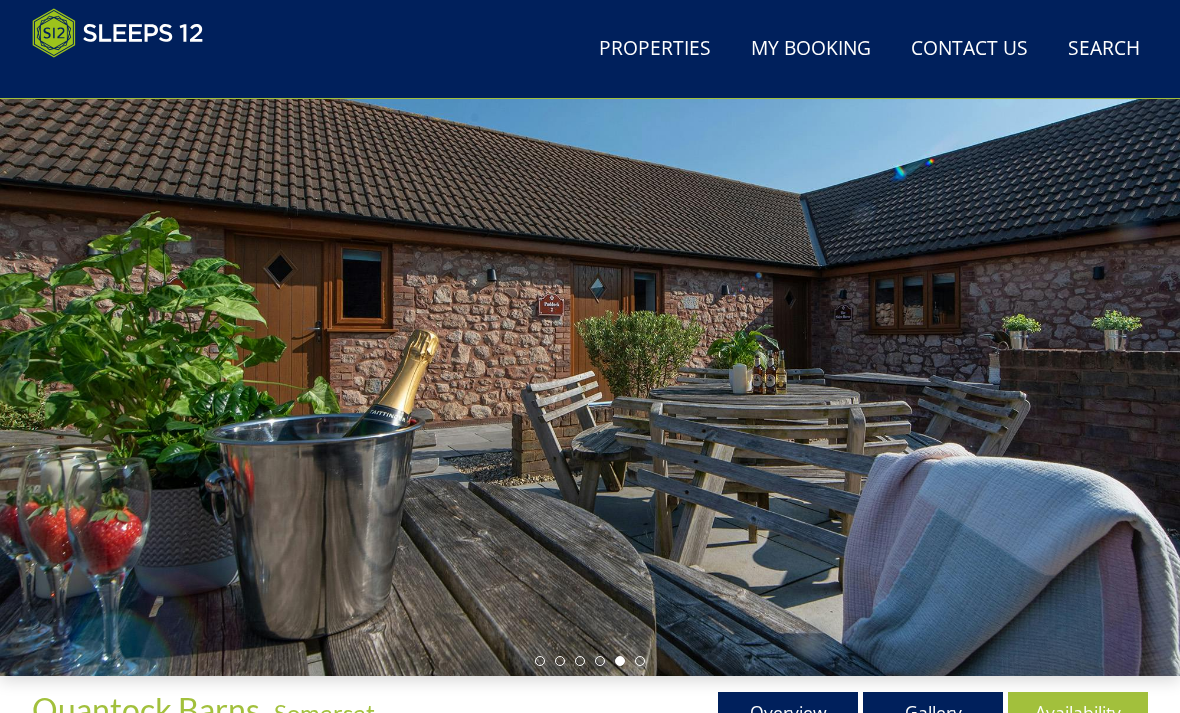 scroll, scrollTop: 125, scrollLeft: 0, axis: vertical 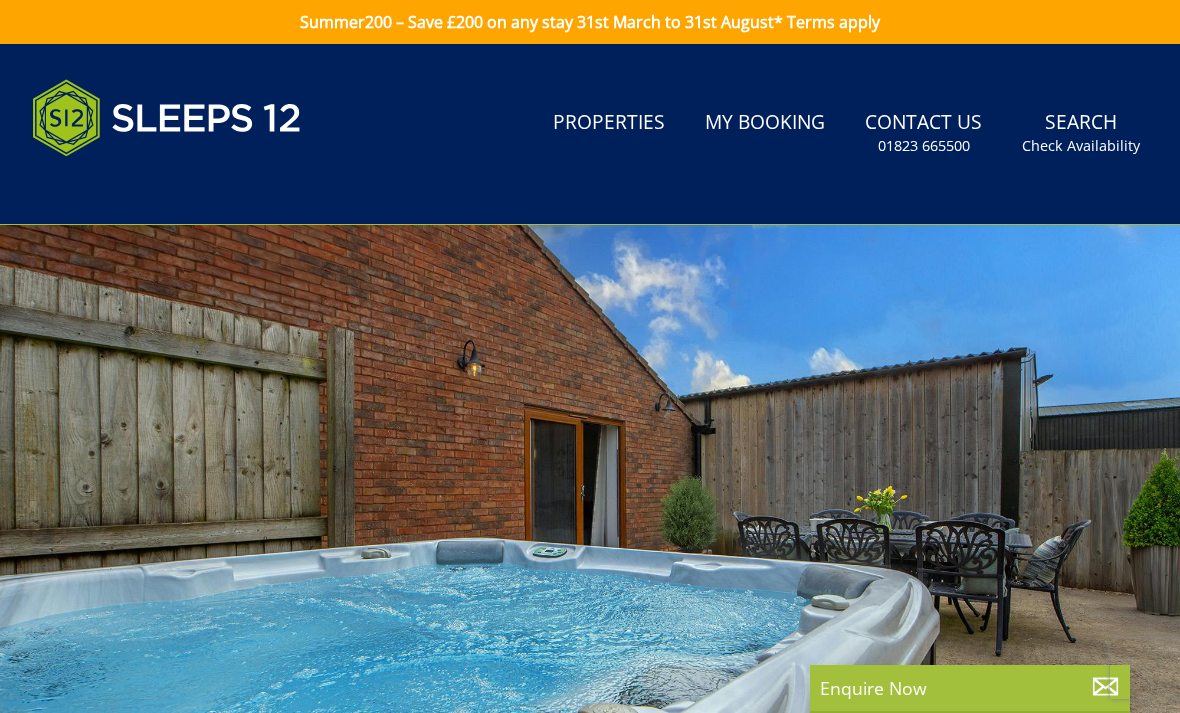 select on "7" 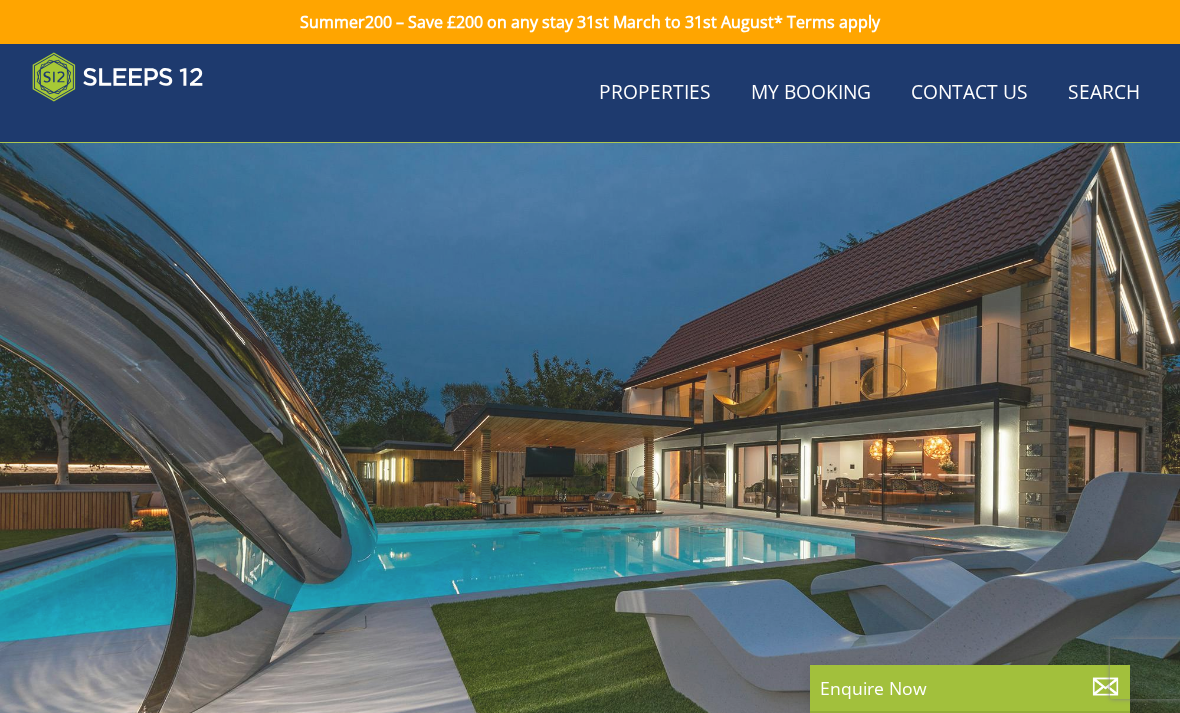 scroll, scrollTop: 3037, scrollLeft: 0, axis: vertical 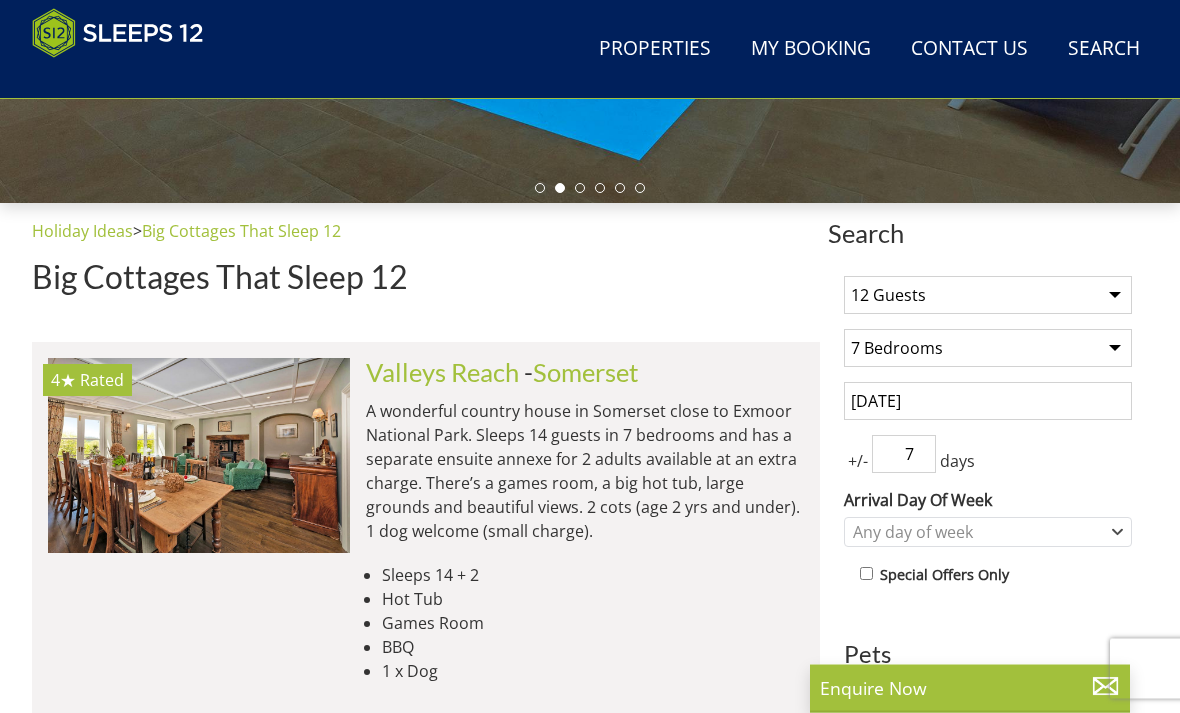 click on "[DATE]" at bounding box center [988, 402] 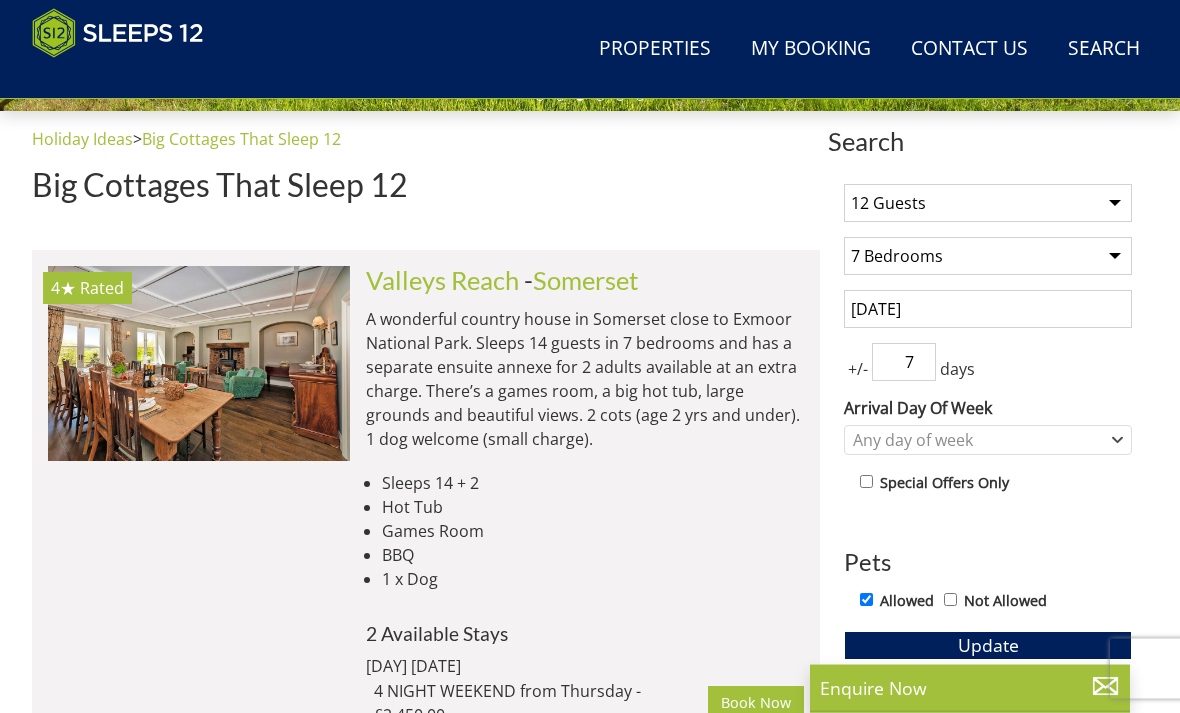 scroll, scrollTop: 695, scrollLeft: 0, axis: vertical 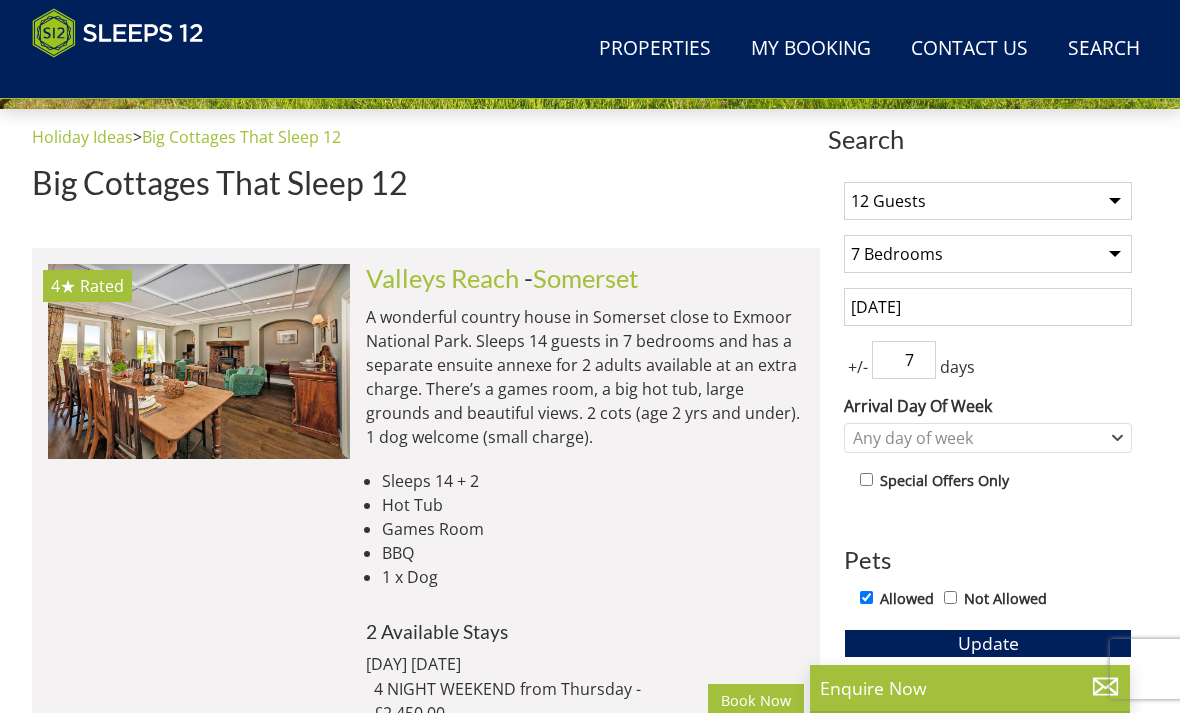 click on "[DATE]" at bounding box center [988, 307] 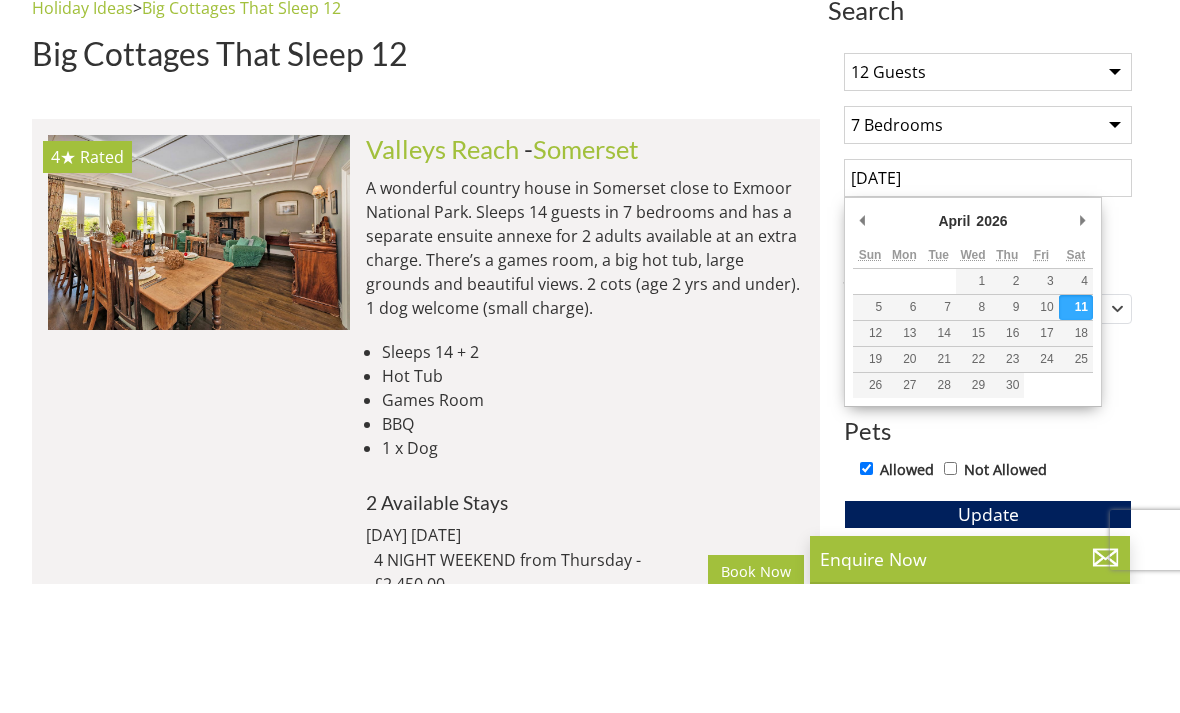 type on "03/04/2026" 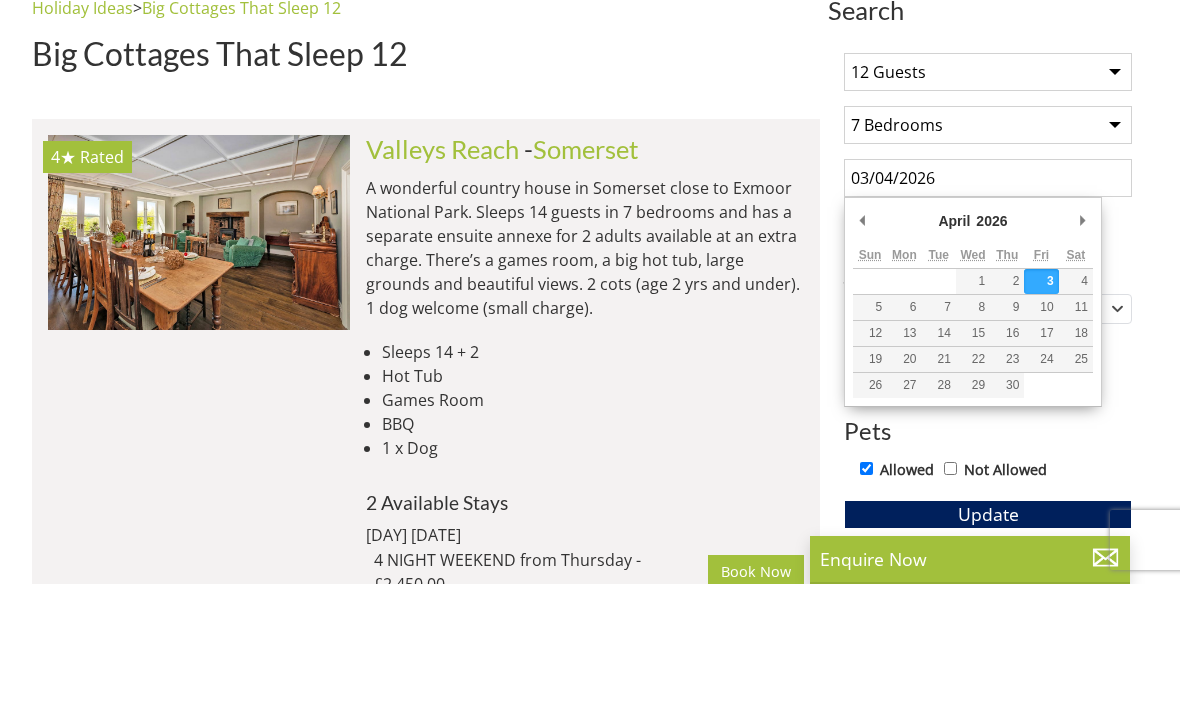 scroll, scrollTop: 824, scrollLeft: 0, axis: vertical 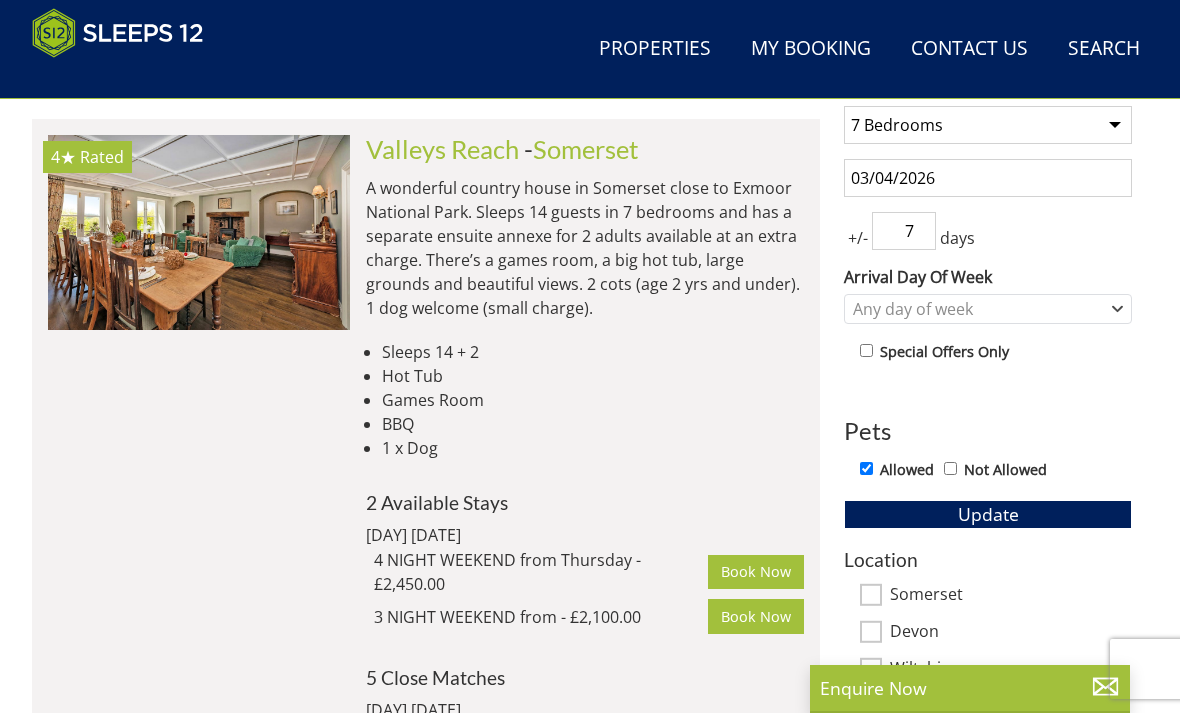 click on "Update" at bounding box center [988, 514] 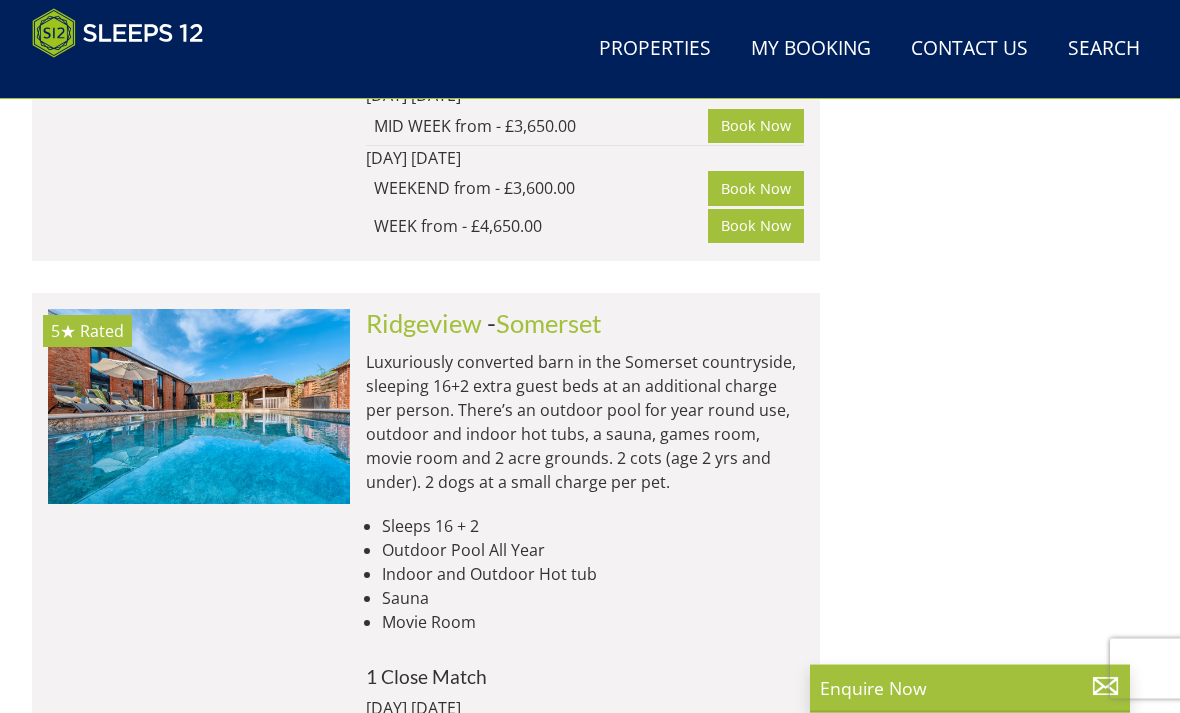 scroll, scrollTop: 9425, scrollLeft: 0, axis: vertical 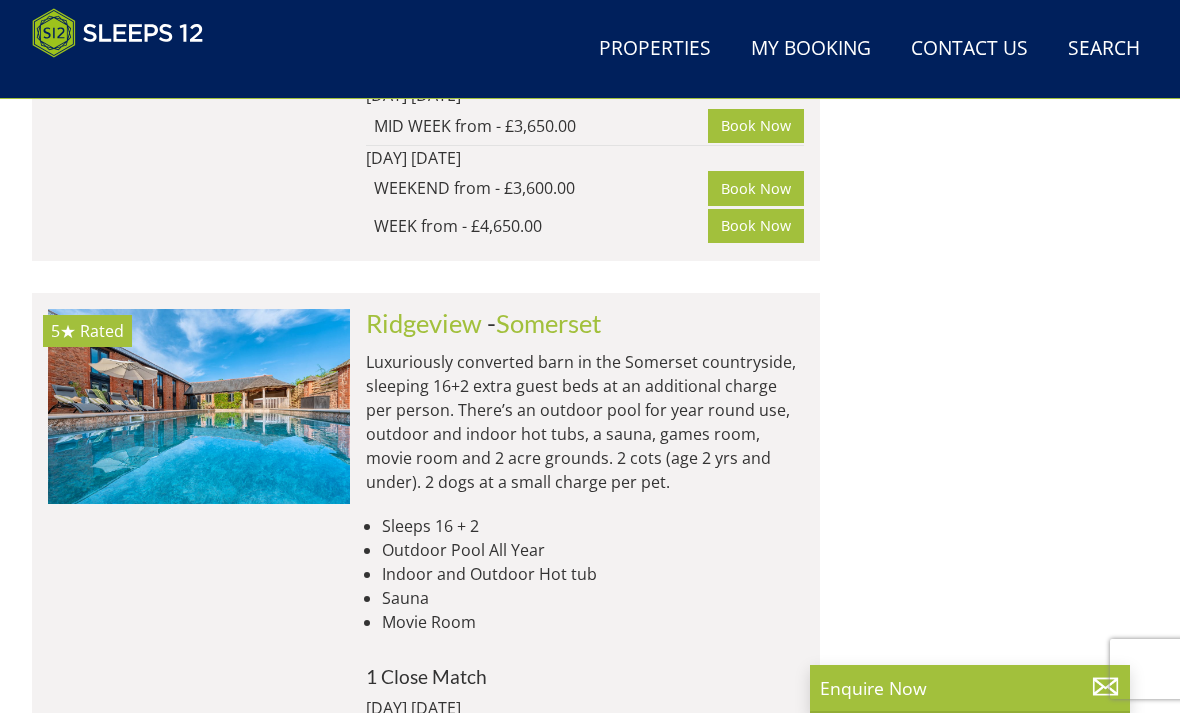 click at bounding box center [199, 406] 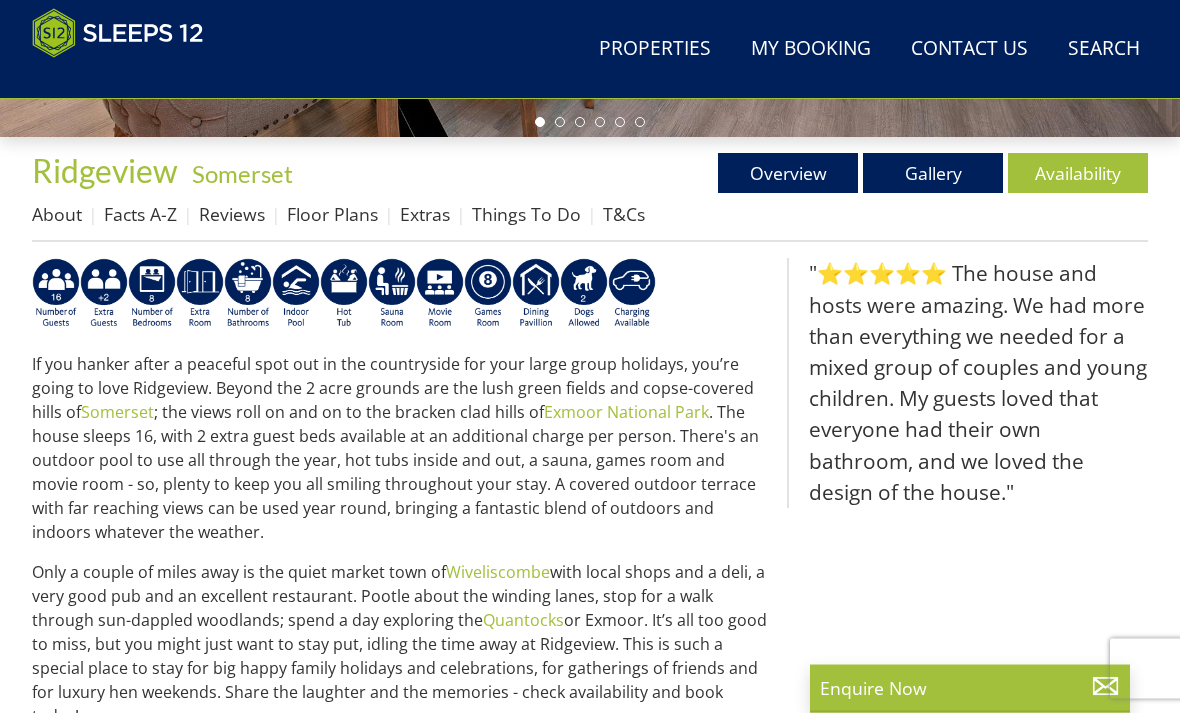 scroll, scrollTop: 667, scrollLeft: 0, axis: vertical 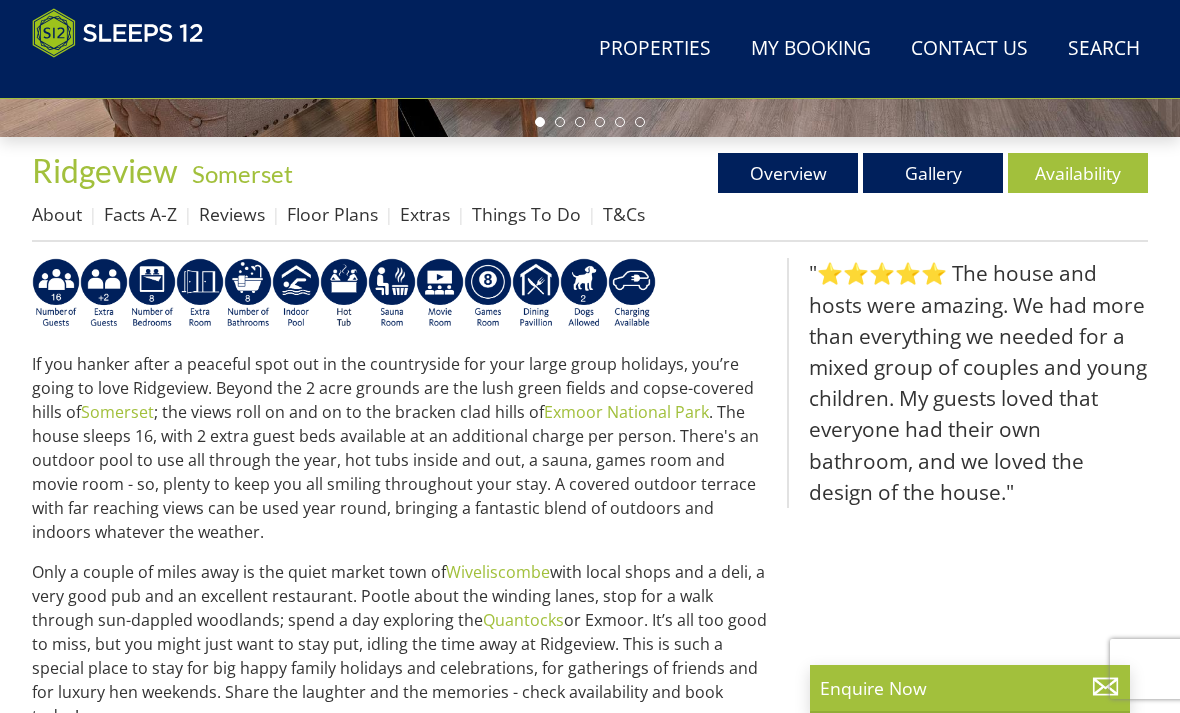 click on "Availability" at bounding box center (1078, 173) 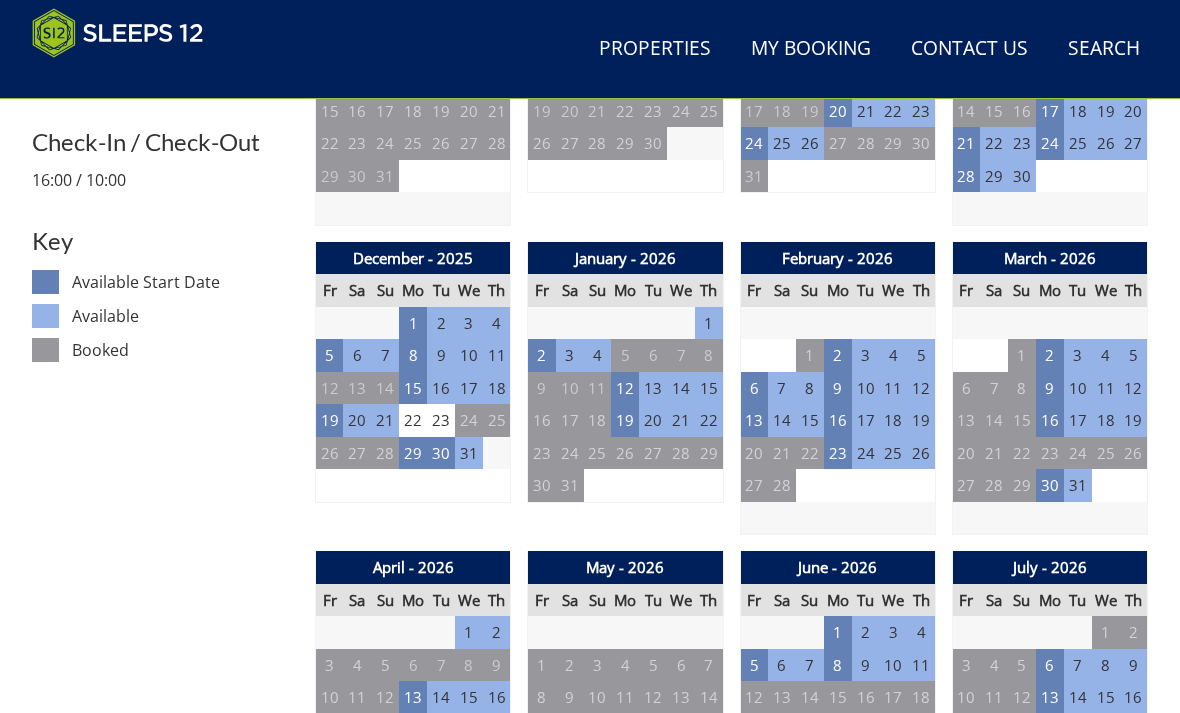 scroll, scrollTop: 993, scrollLeft: 0, axis: vertical 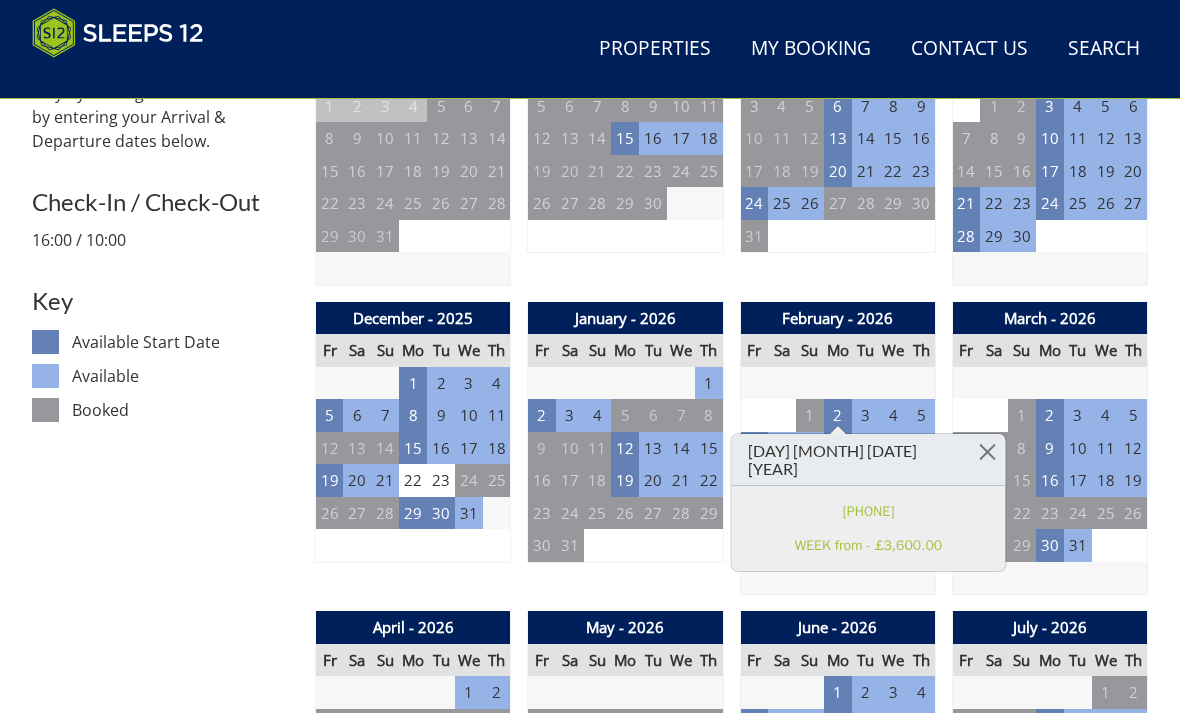click on "[DATE]" at bounding box center [165, 1515] 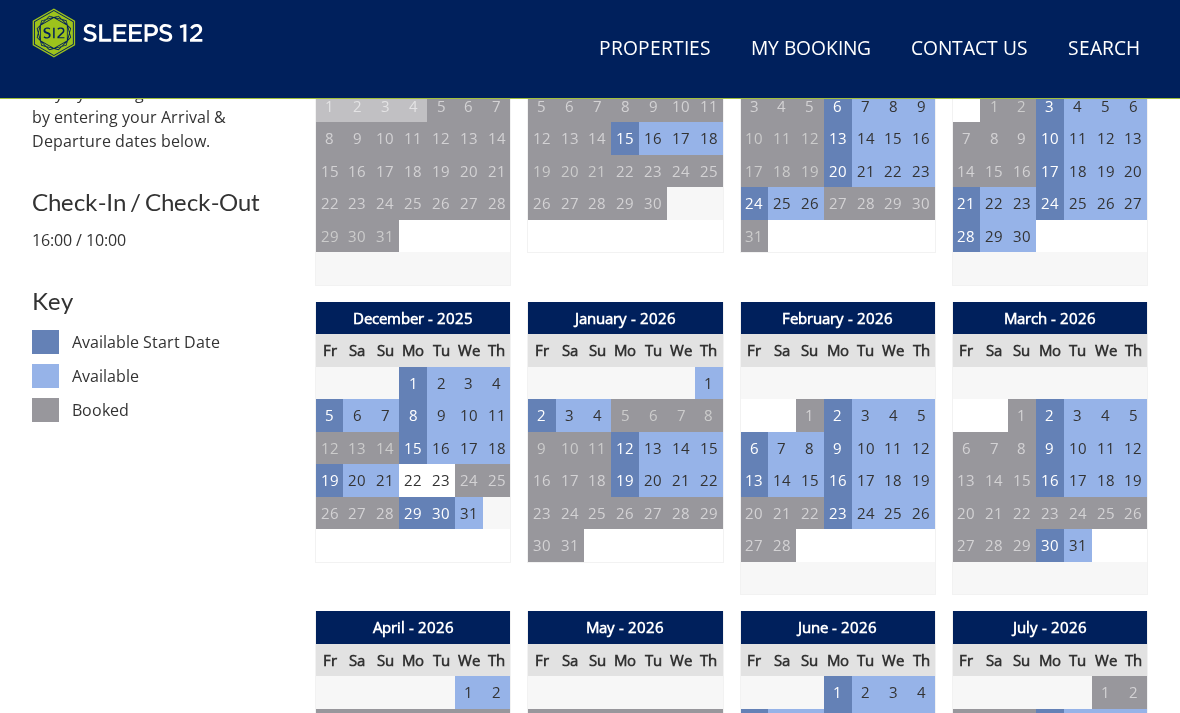 click on "9" at bounding box center (838, 448) 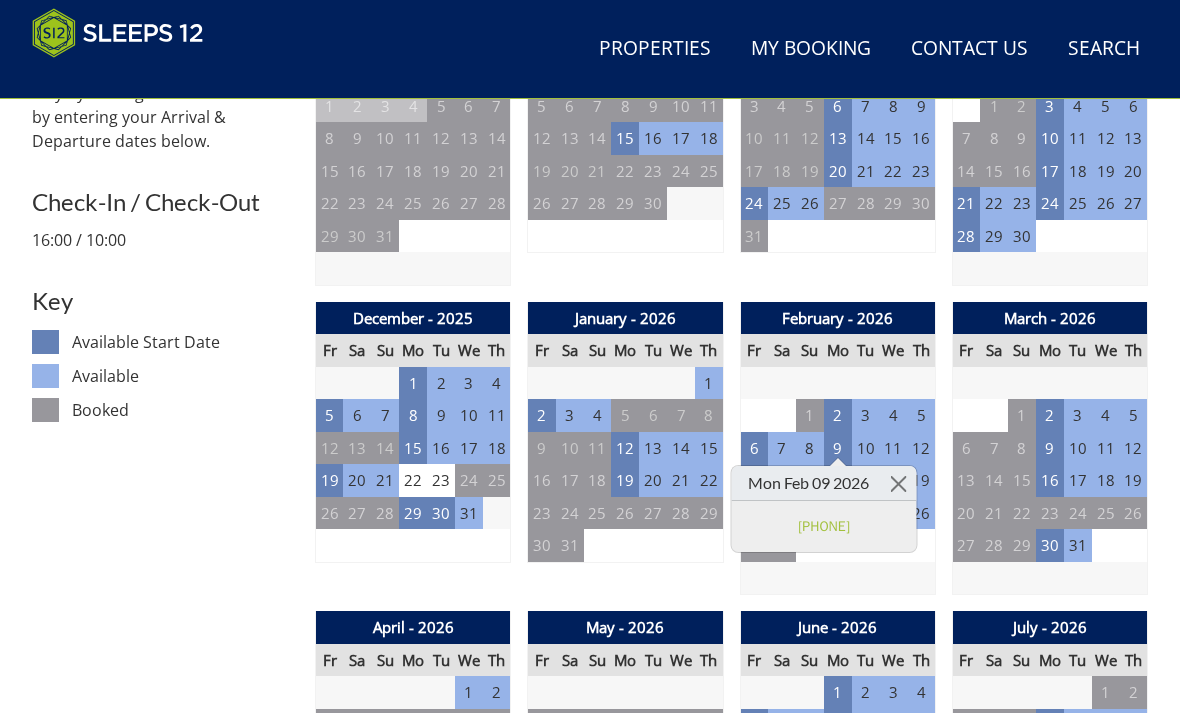 click on "[DATE]" at bounding box center (165, 1515) 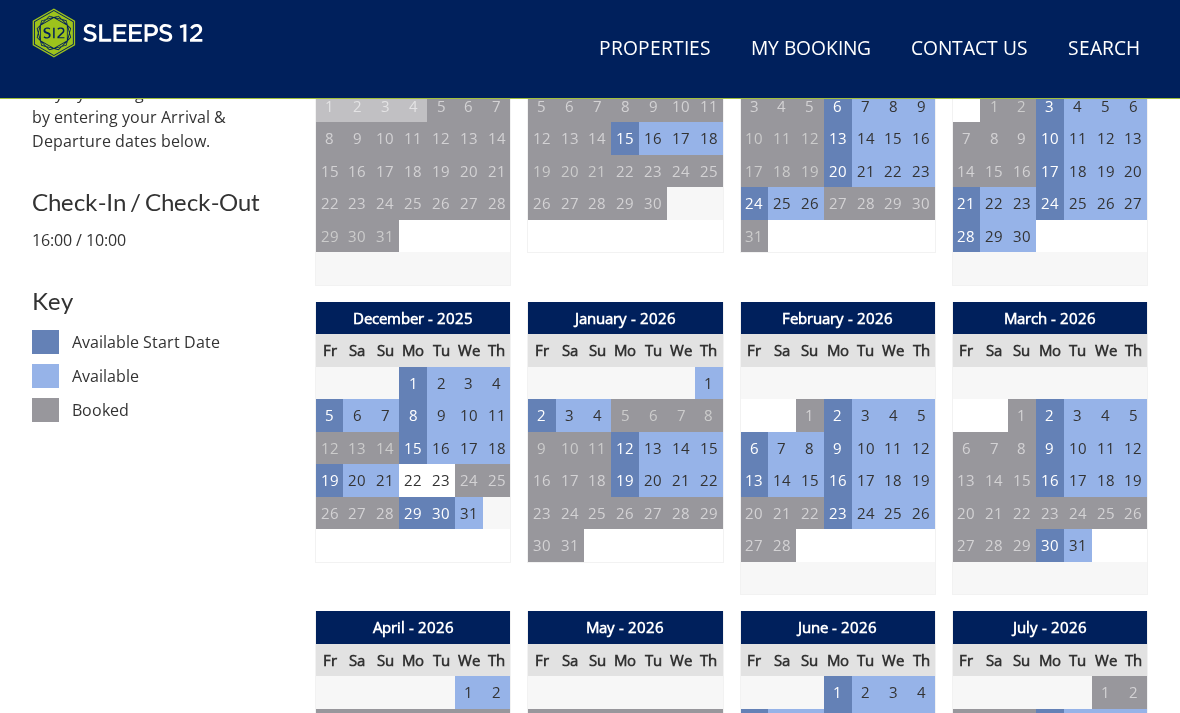 click on "9" at bounding box center [838, 448] 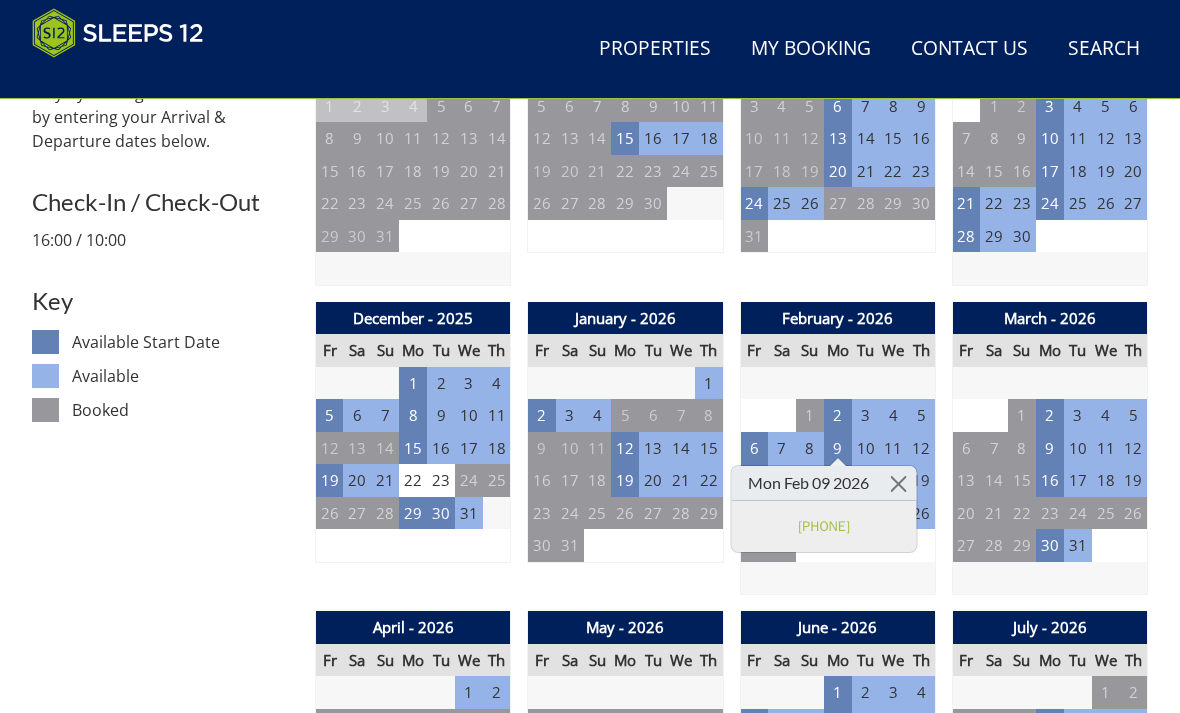 click on "[DATE]" at bounding box center [165, 1515] 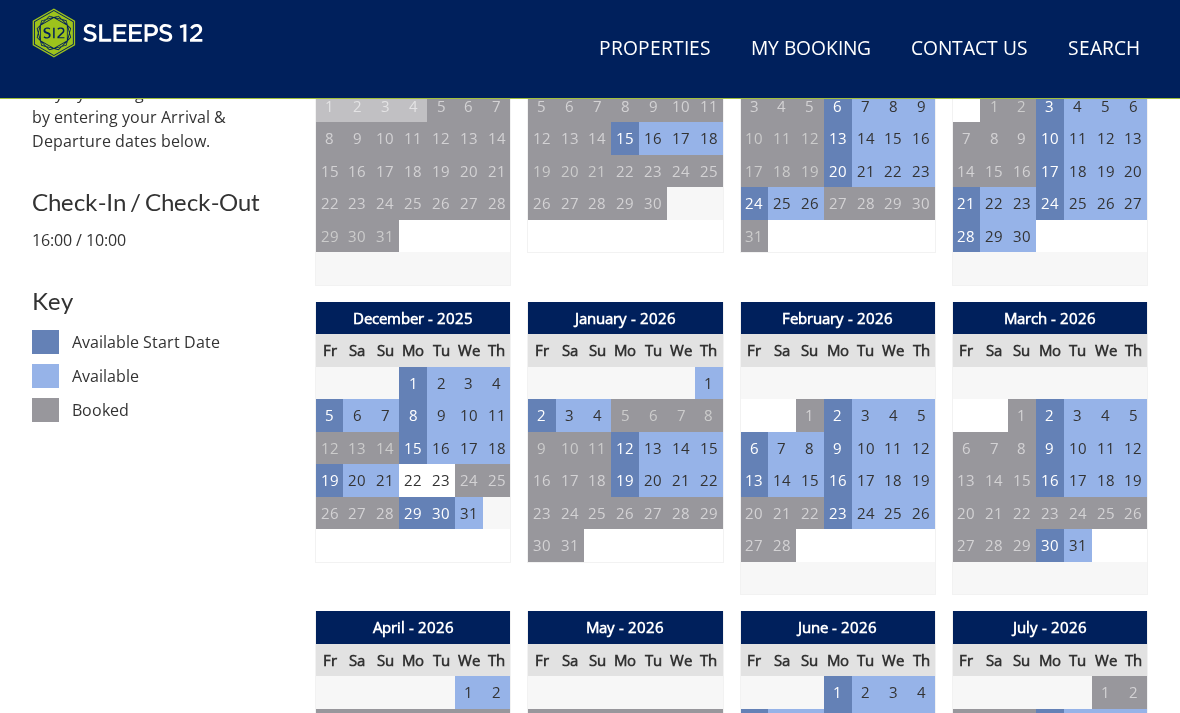 click on "16" at bounding box center (838, 480) 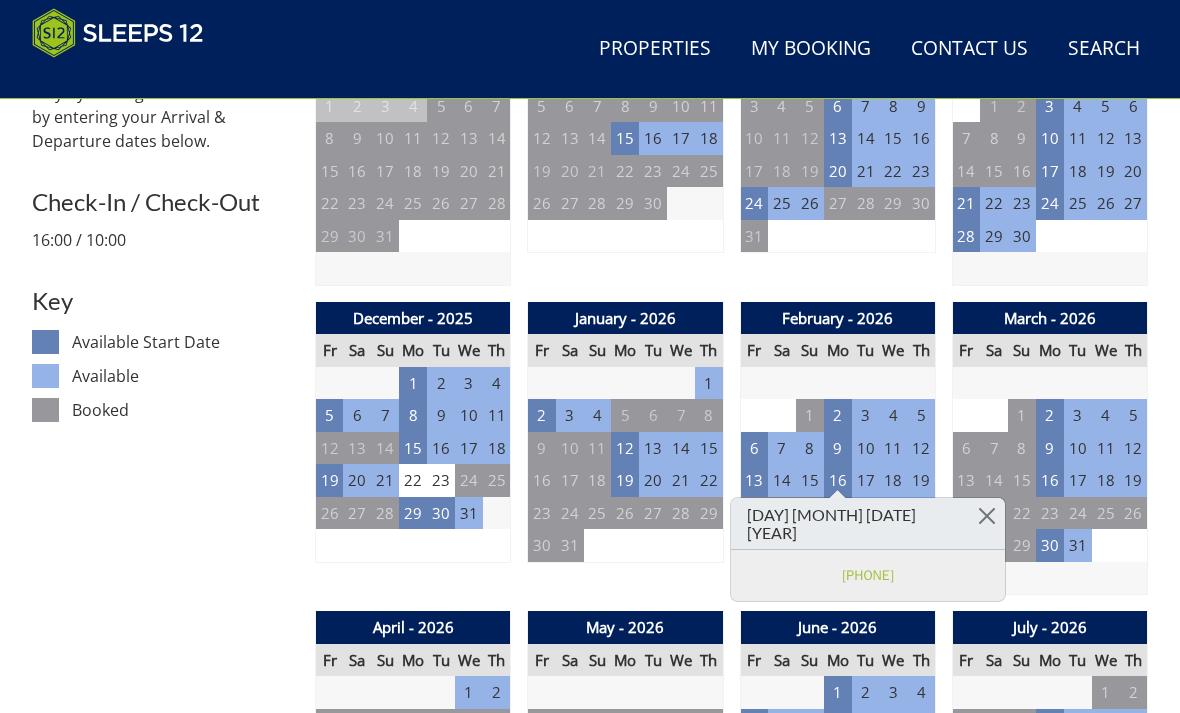 click on "[DATE]" at bounding box center (165, 1515) 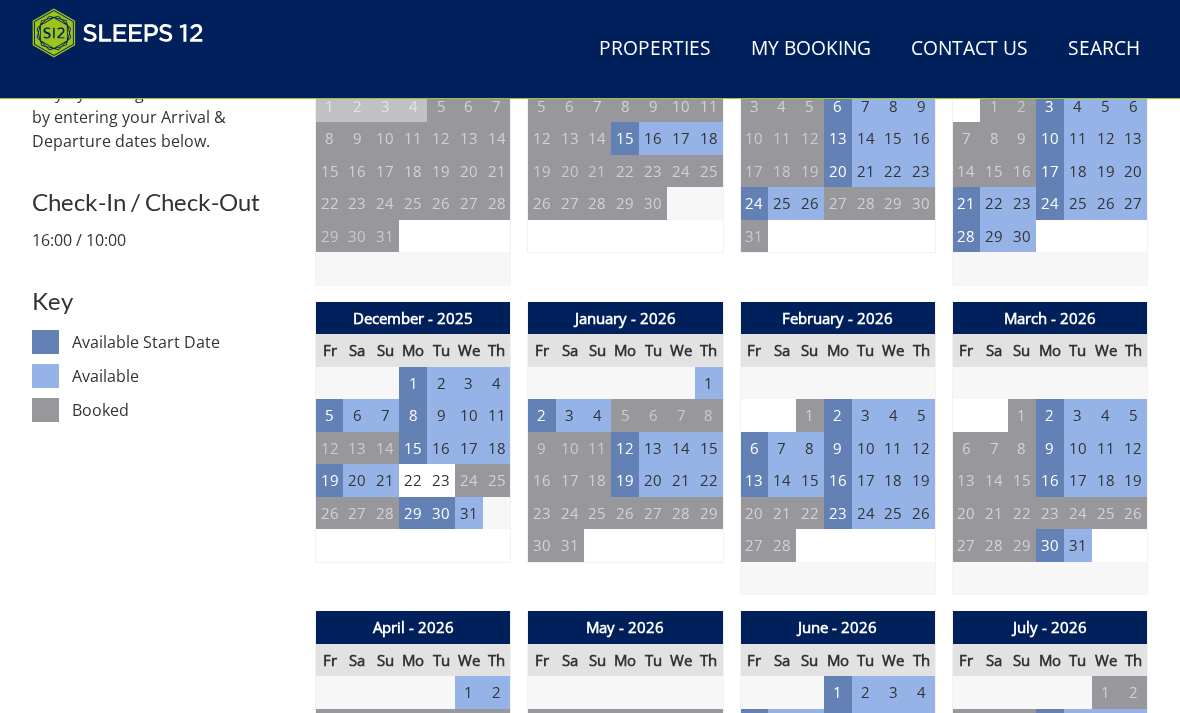 click on "23" at bounding box center (838, 513) 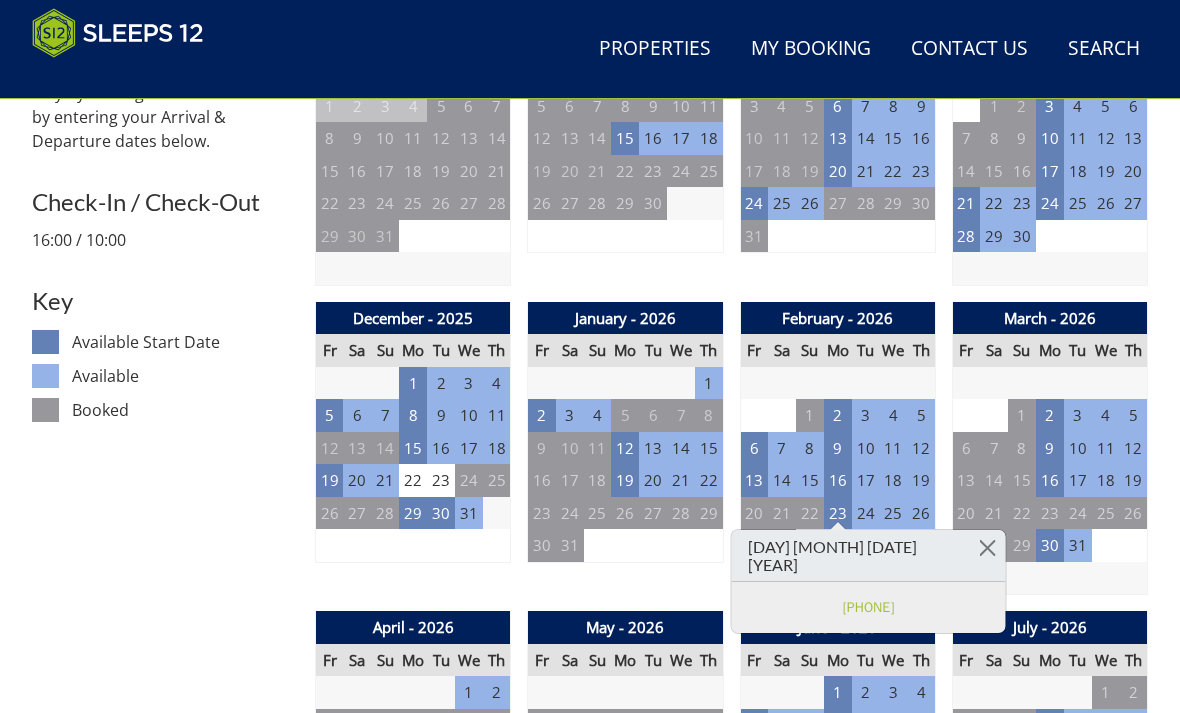 click on "[DATE]" at bounding box center [165, 1515] 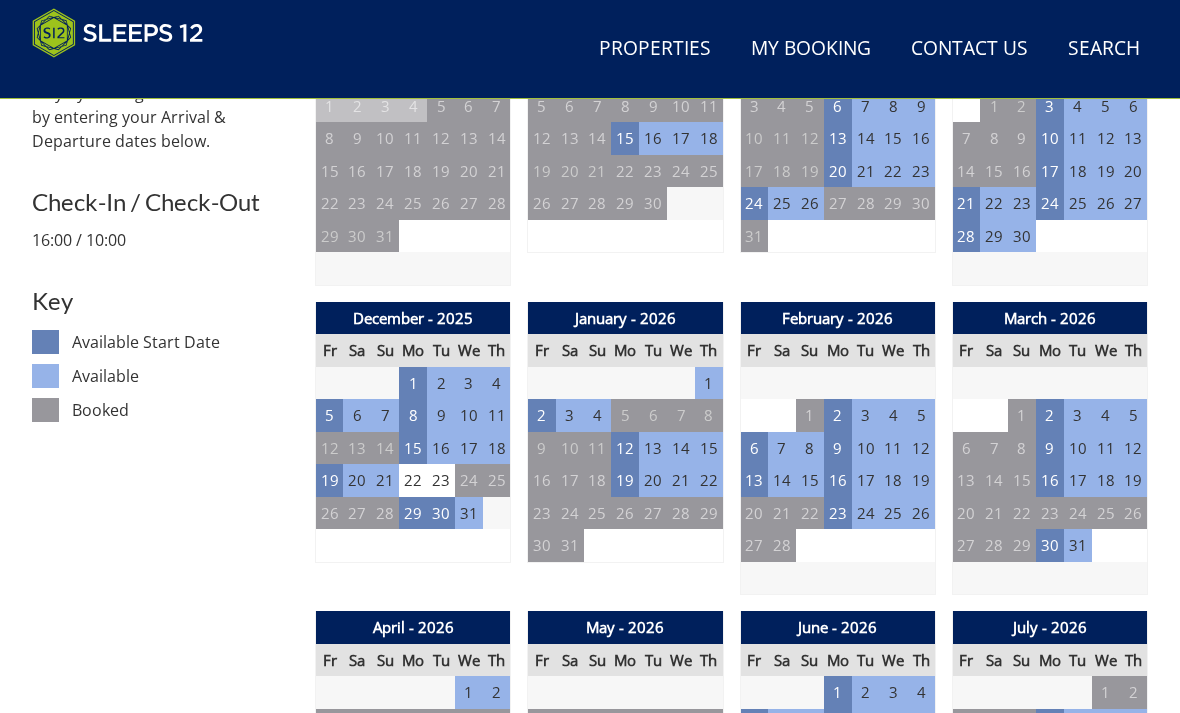click on "2" at bounding box center [838, 415] 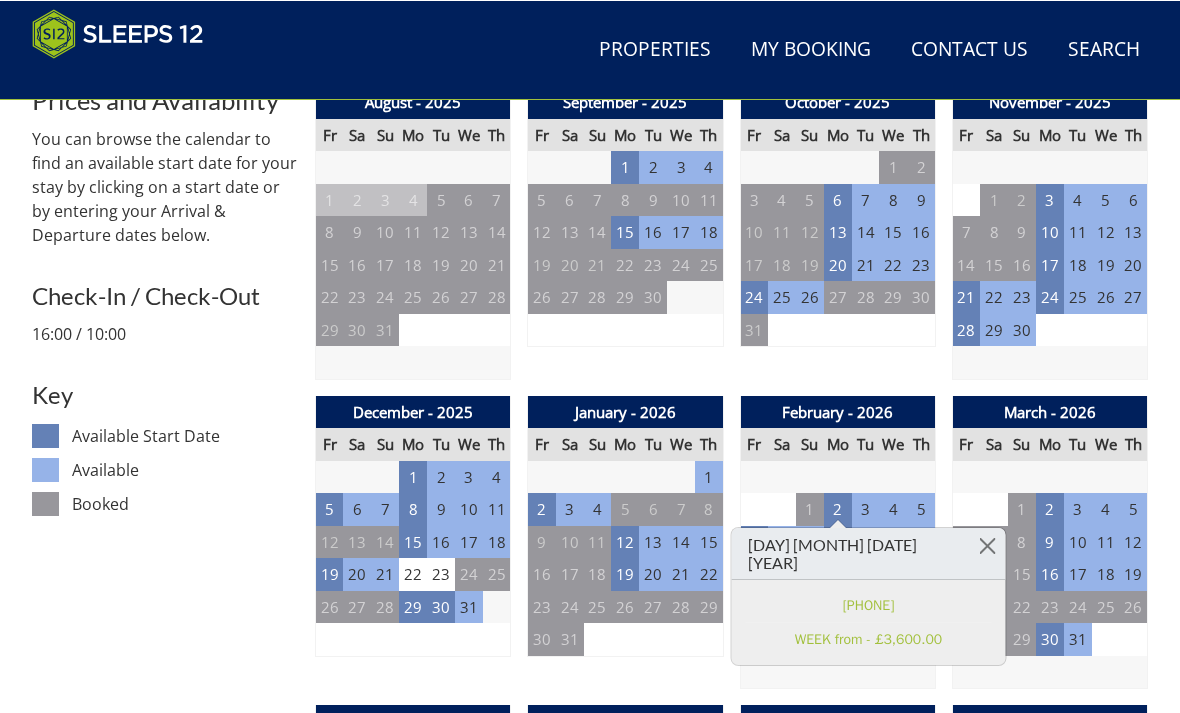scroll, scrollTop: 839, scrollLeft: 0, axis: vertical 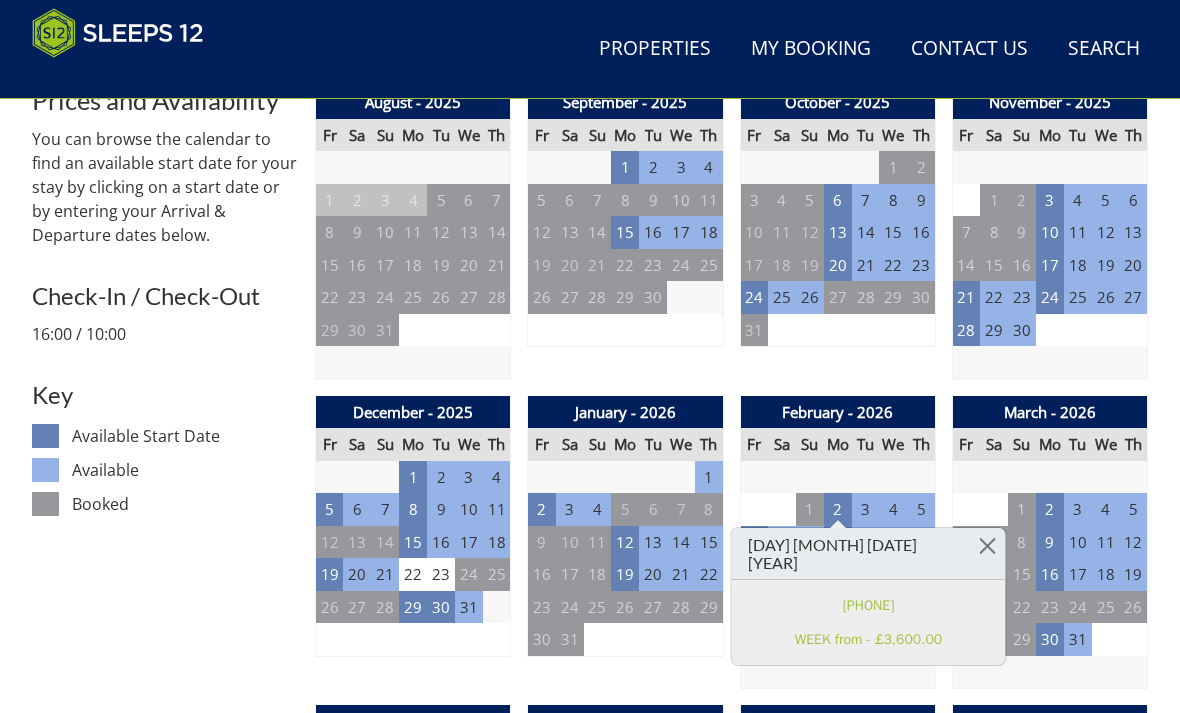click on "1" at bounding box center (413, 477) 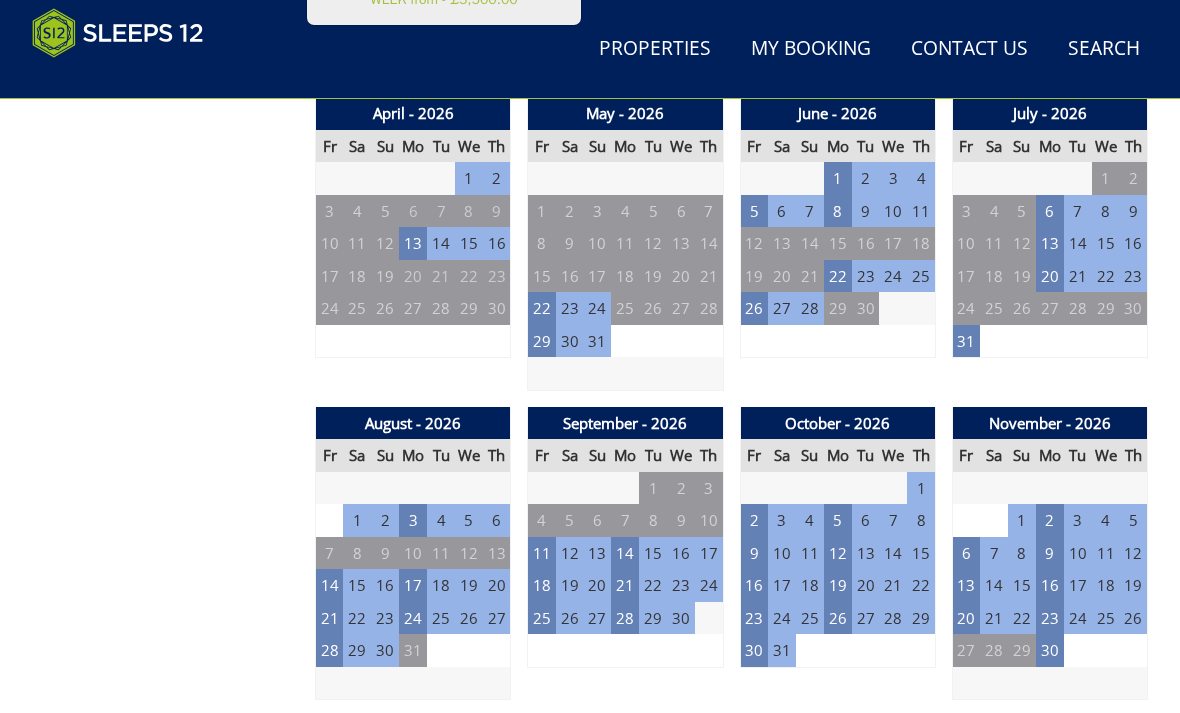 scroll, scrollTop: 1447, scrollLeft: 0, axis: vertical 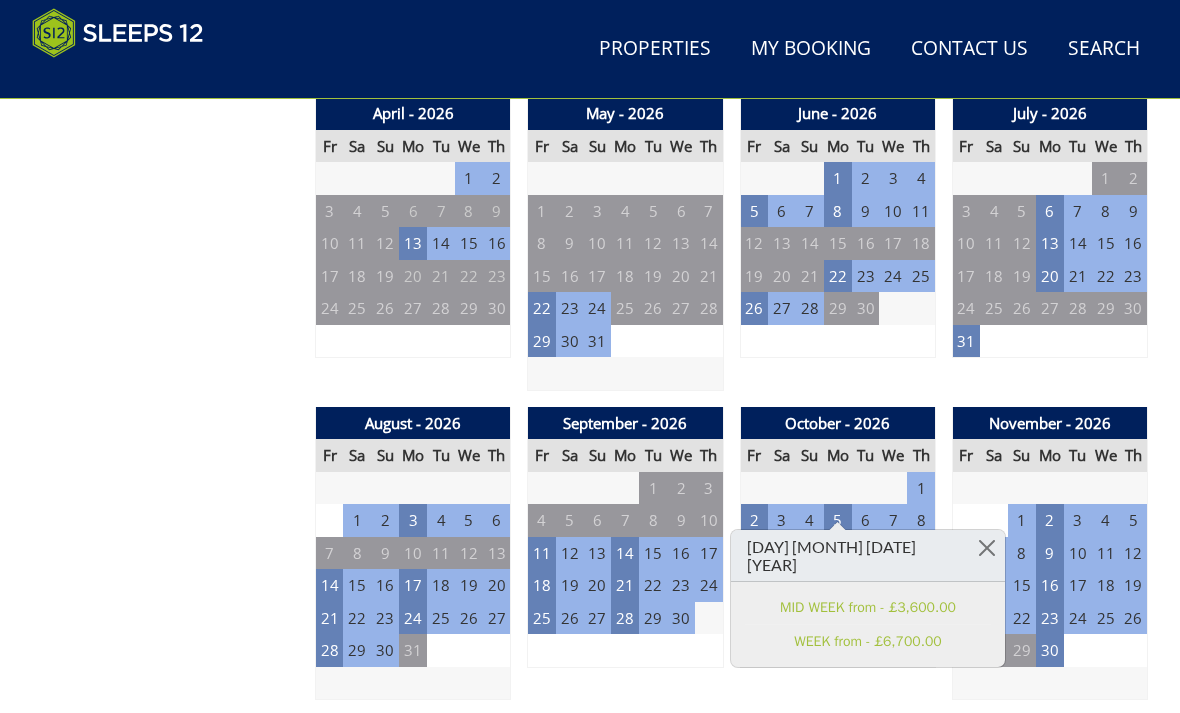click on "[DATE]" at bounding box center [165, 1001] 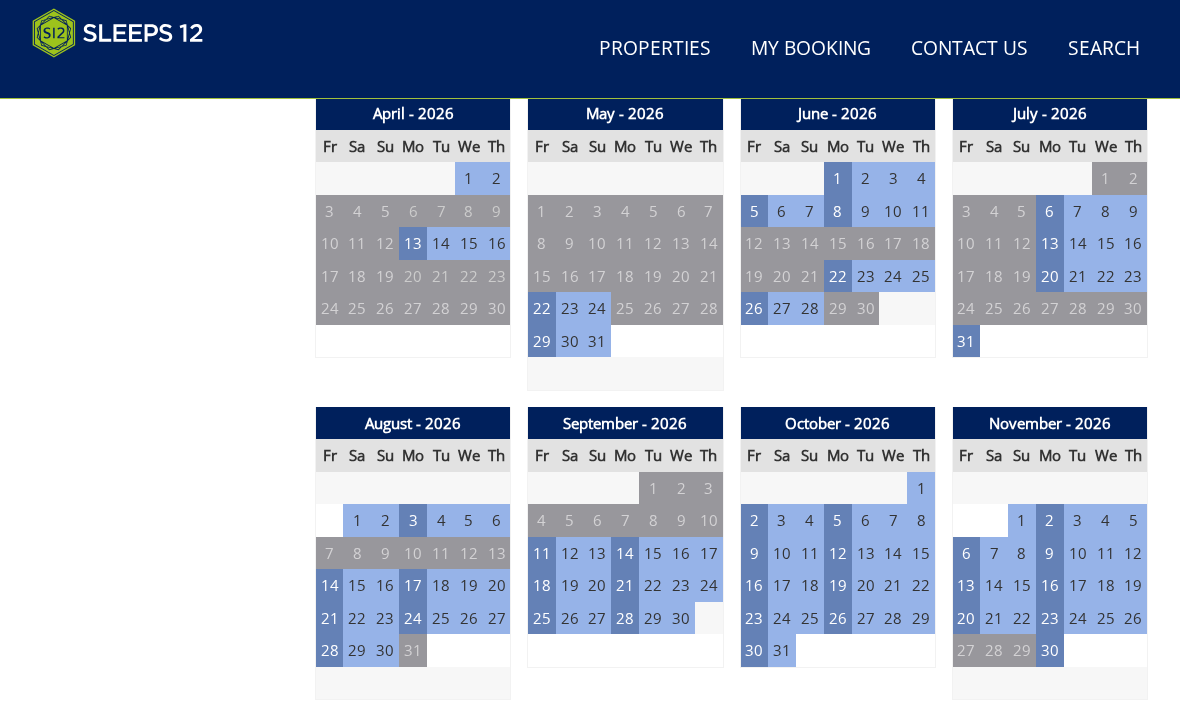 click on "19" at bounding box center [838, 585] 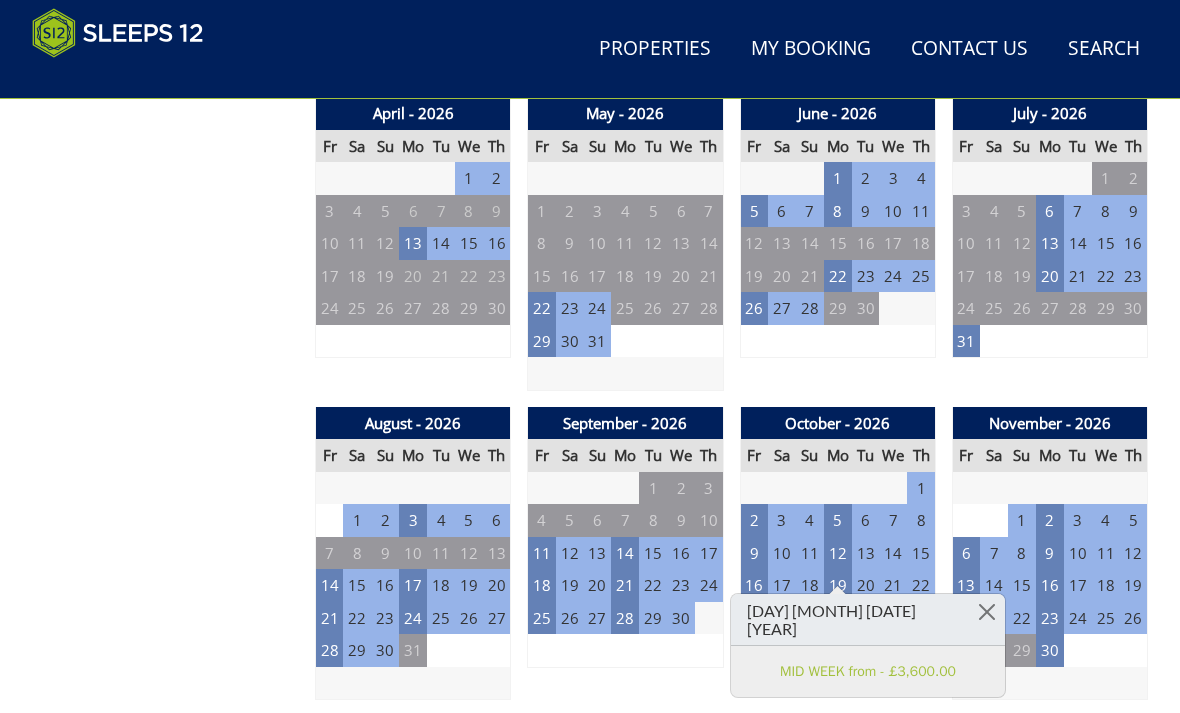 click on "[DATE]" at bounding box center (165, 1001) 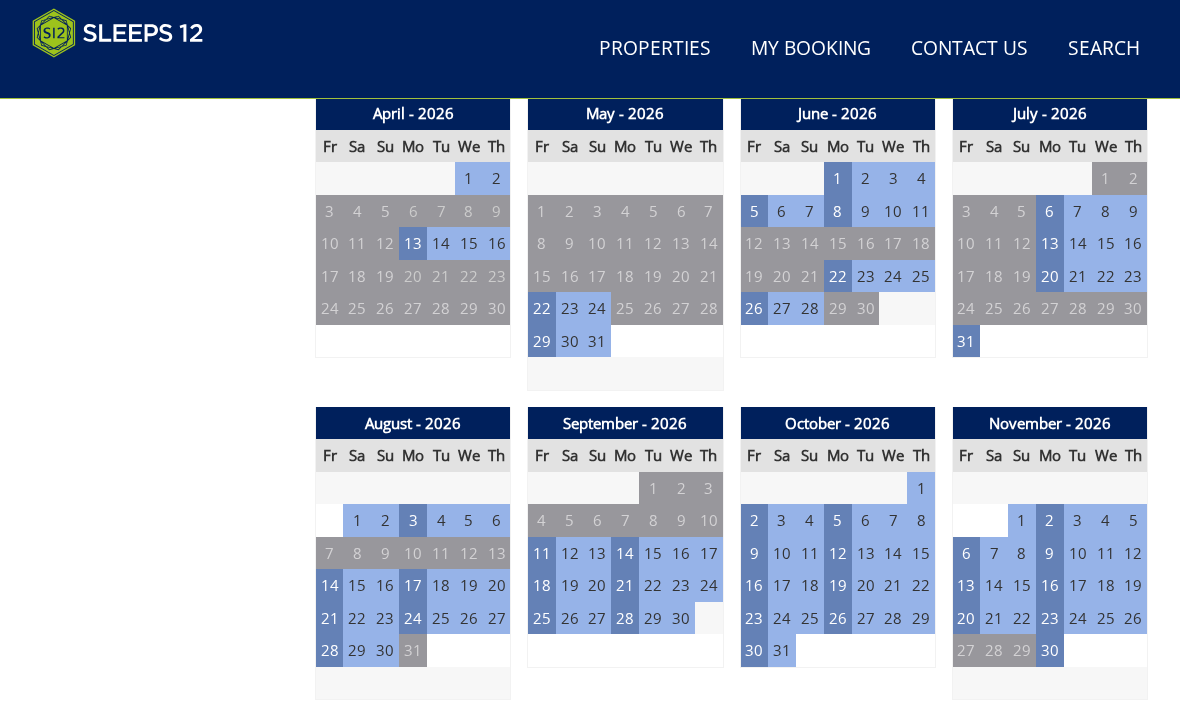 click on "26" at bounding box center [838, 618] 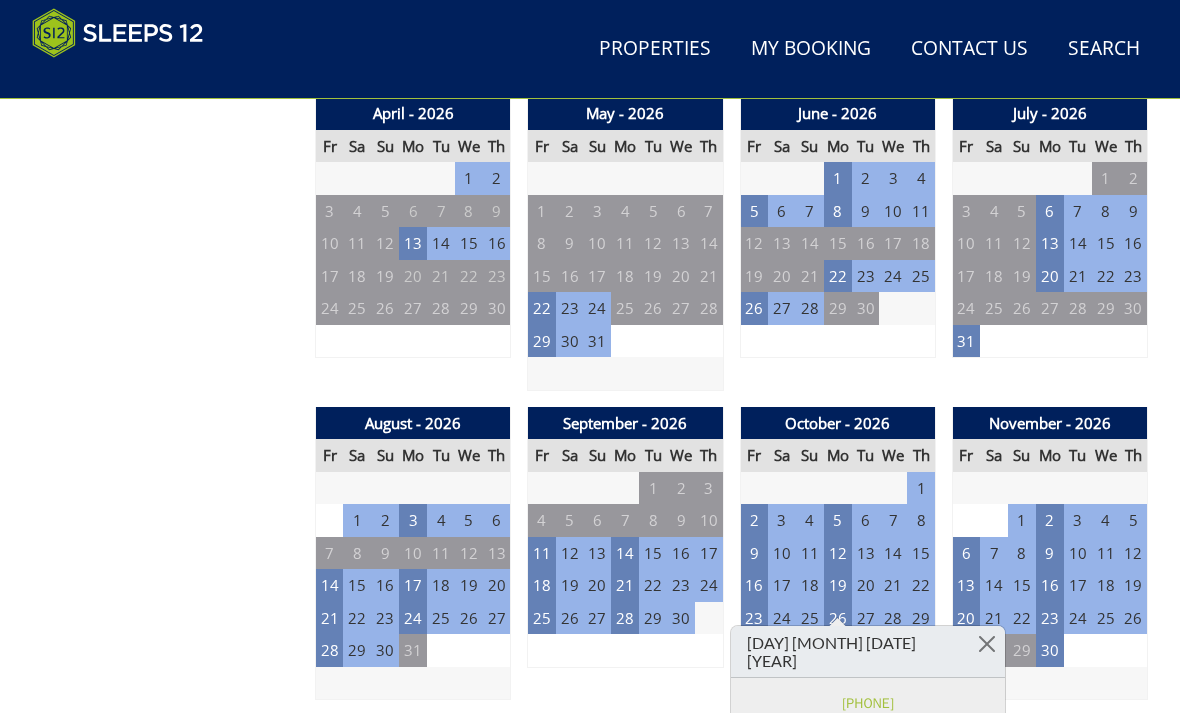 click on "[DATE]" at bounding box center (165, 1001) 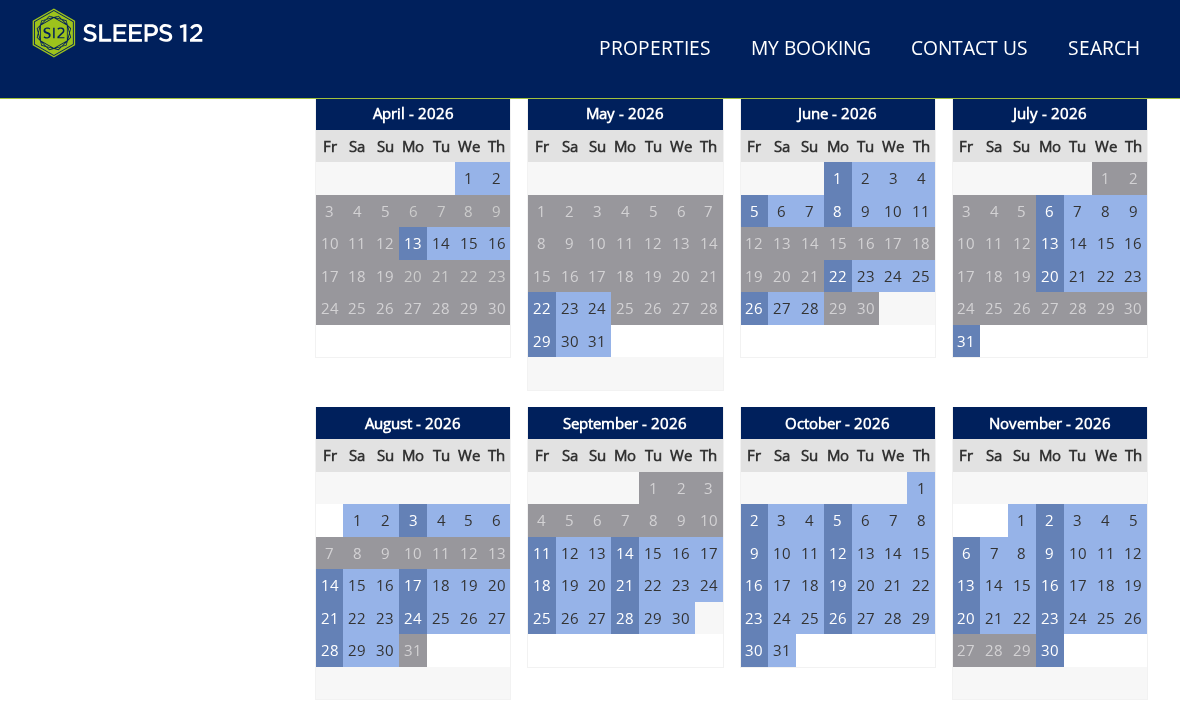click on "2" at bounding box center [1050, 520] 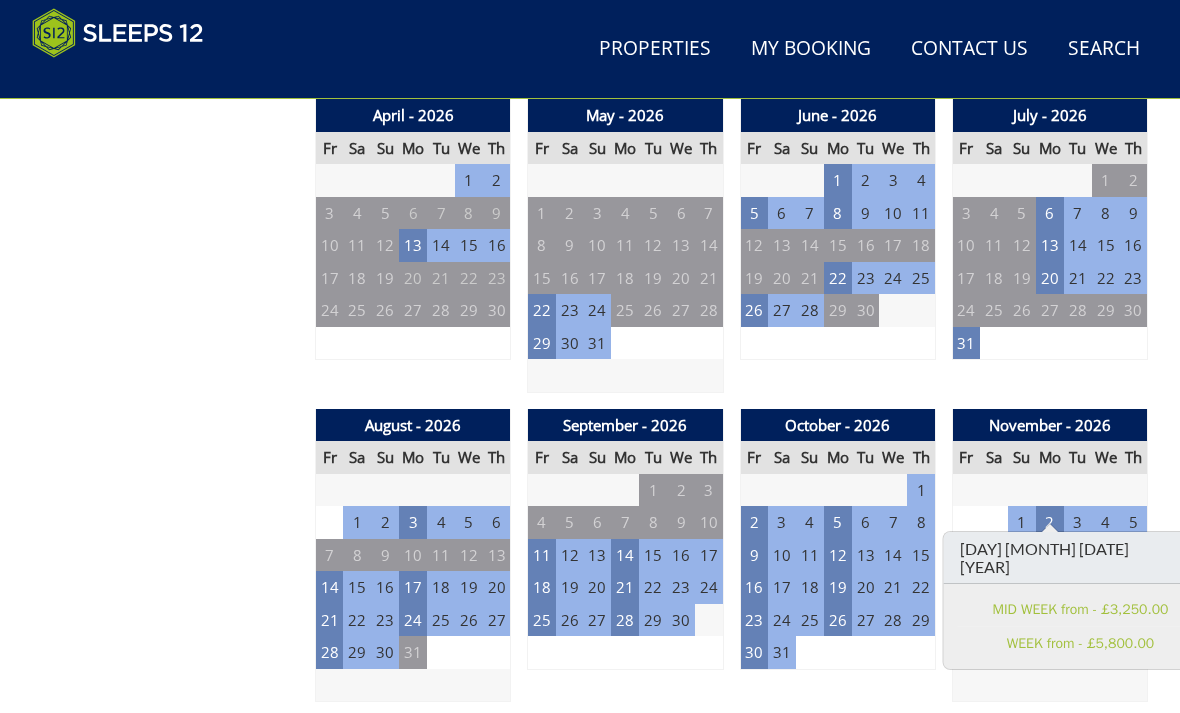 click on "[DATE]" at bounding box center (165, 1004) 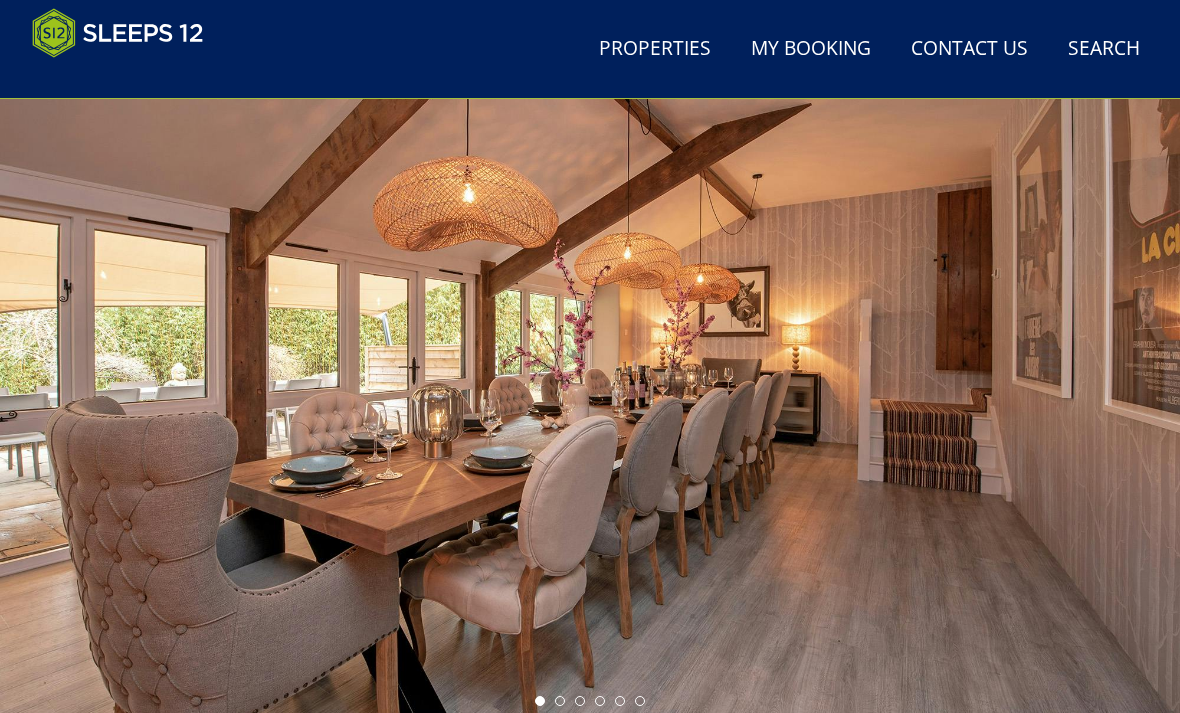 scroll, scrollTop: 0, scrollLeft: 0, axis: both 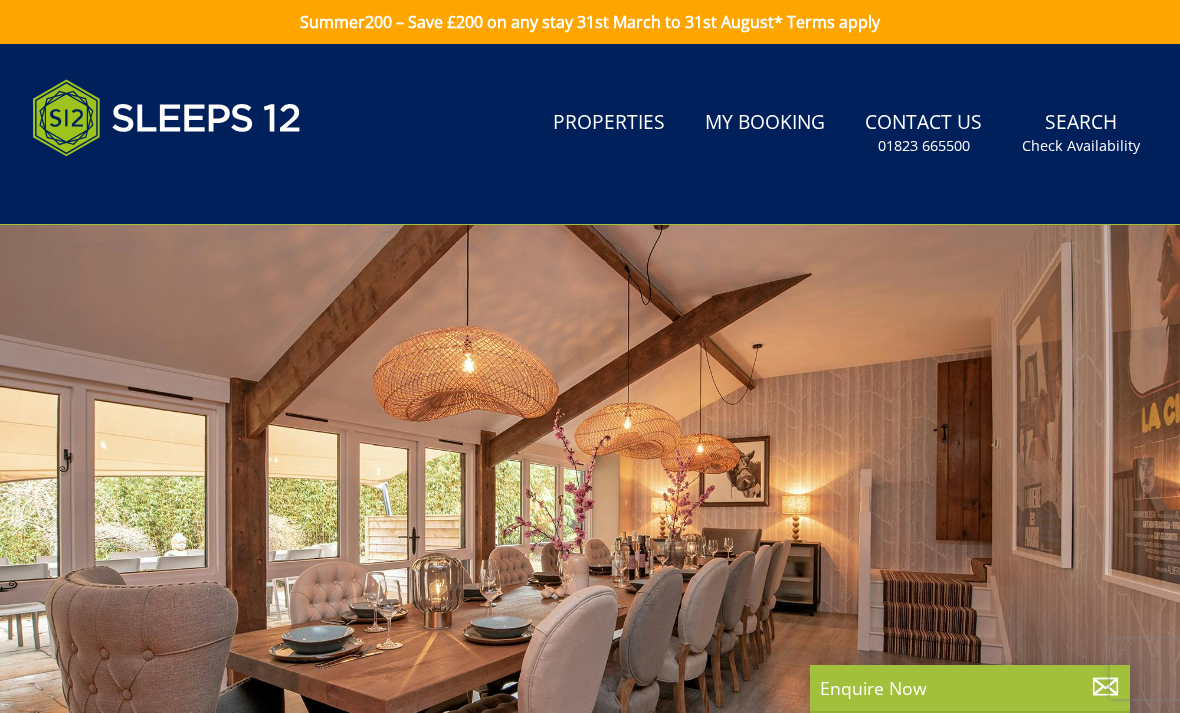 select on "7" 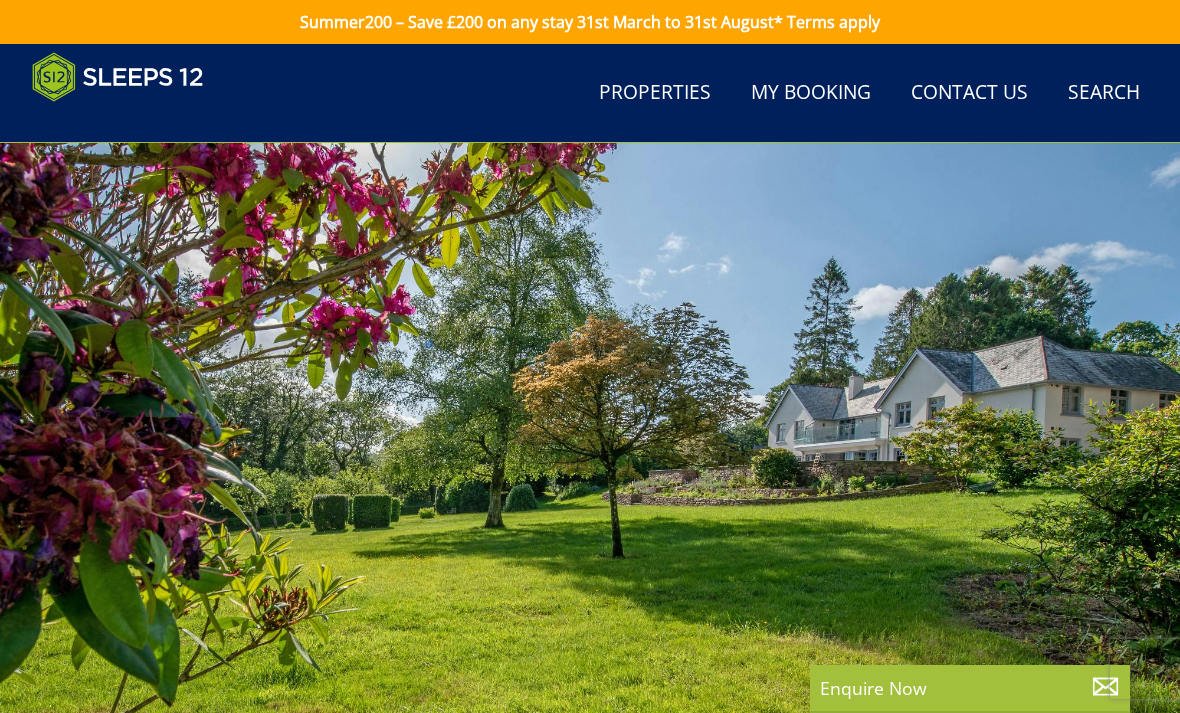 scroll, scrollTop: 9425, scrollLeft: 0, axis: vertical 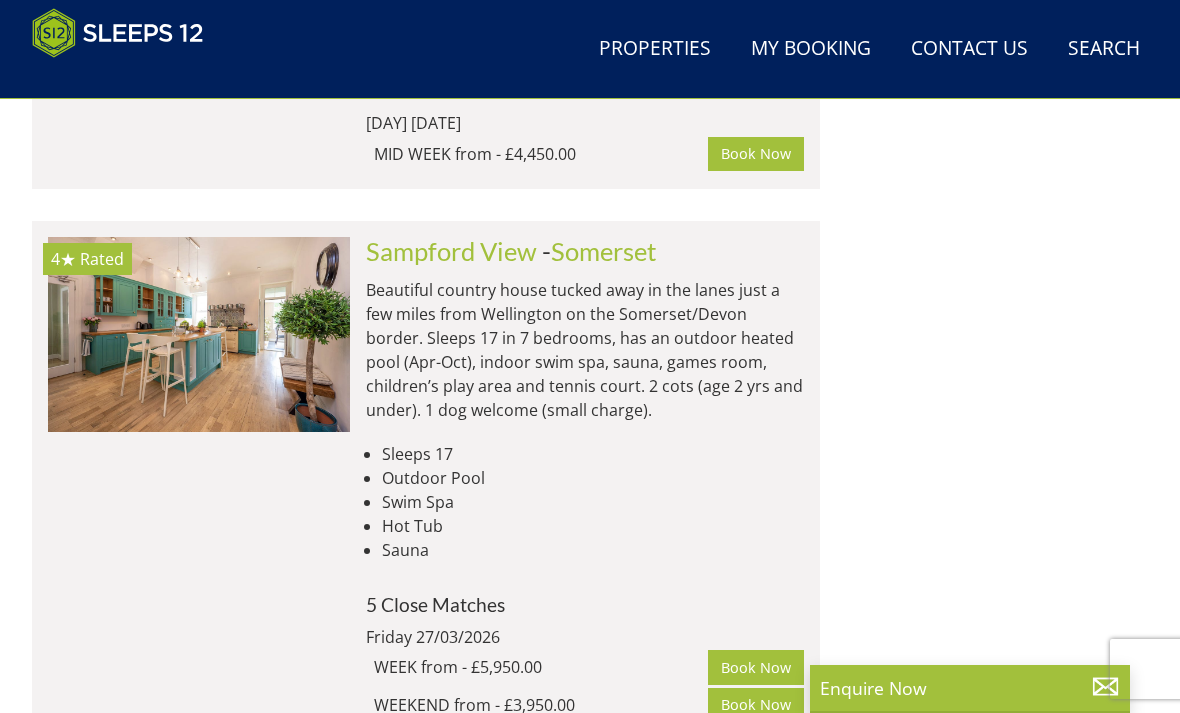 click at bounding box center (199, 334) 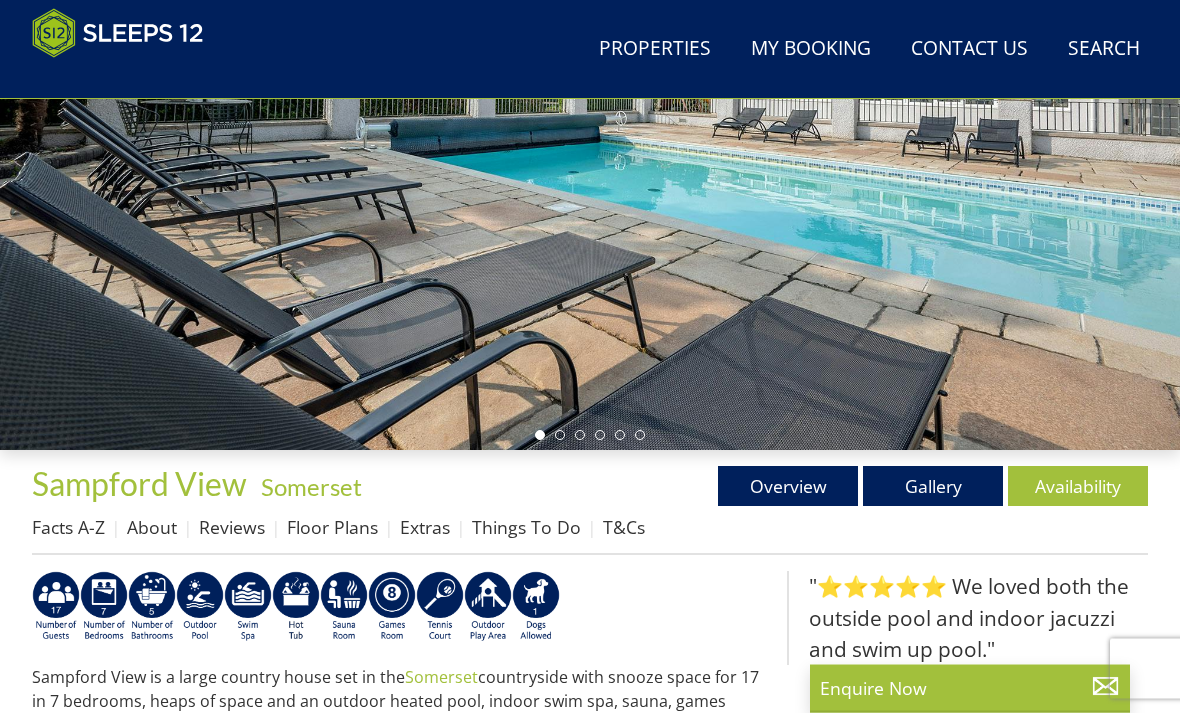 scroll, scrollTop: 356, scrollLeft: 0, axis: vertical 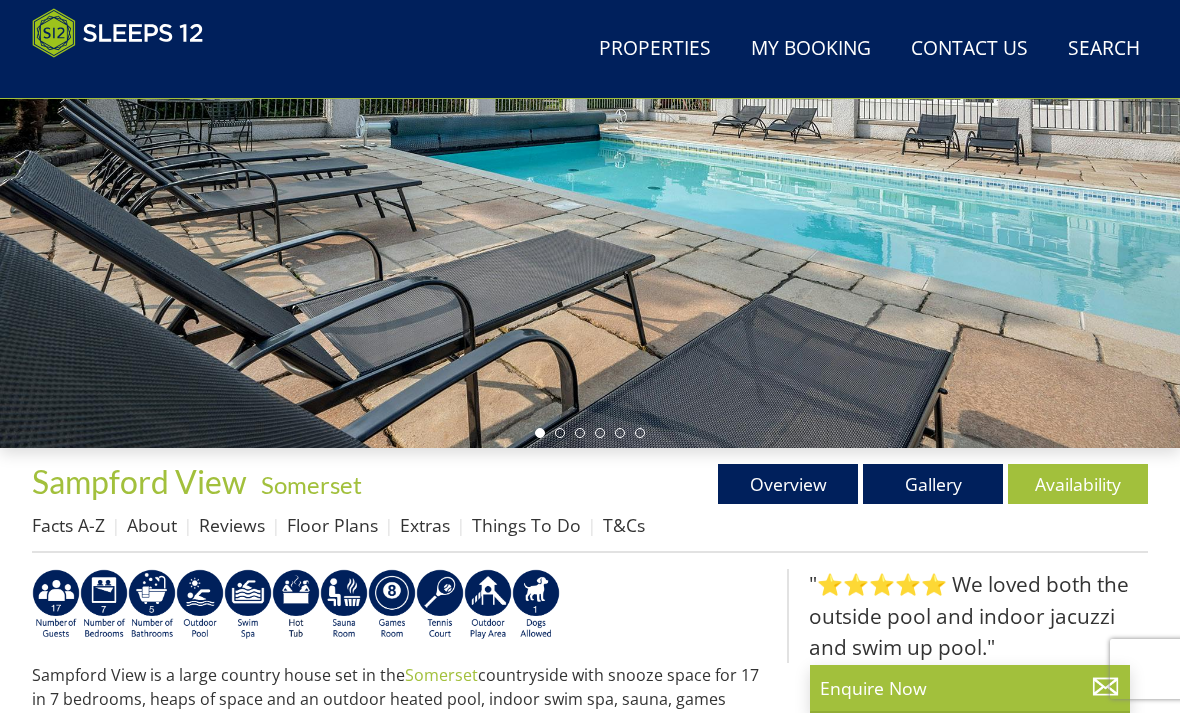 click on "Gallery" at bounding box center [933, 484] 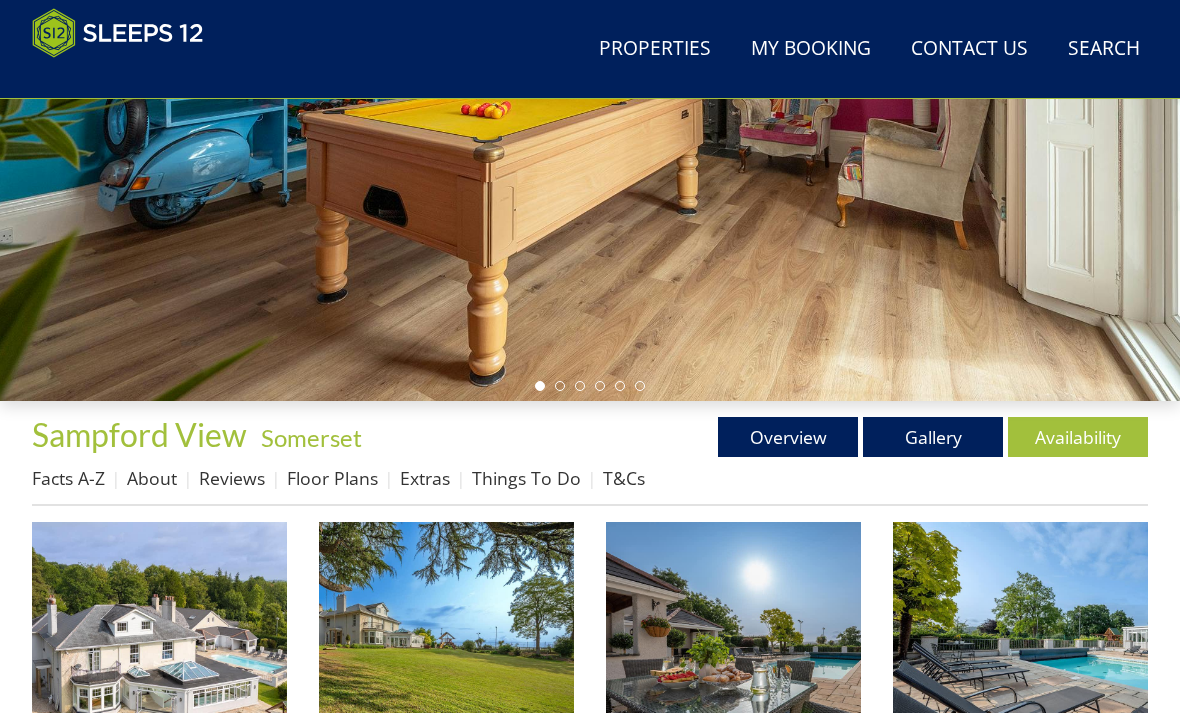 scroll, scrollTop: 403, scrollLeft: 0, axis: vertical 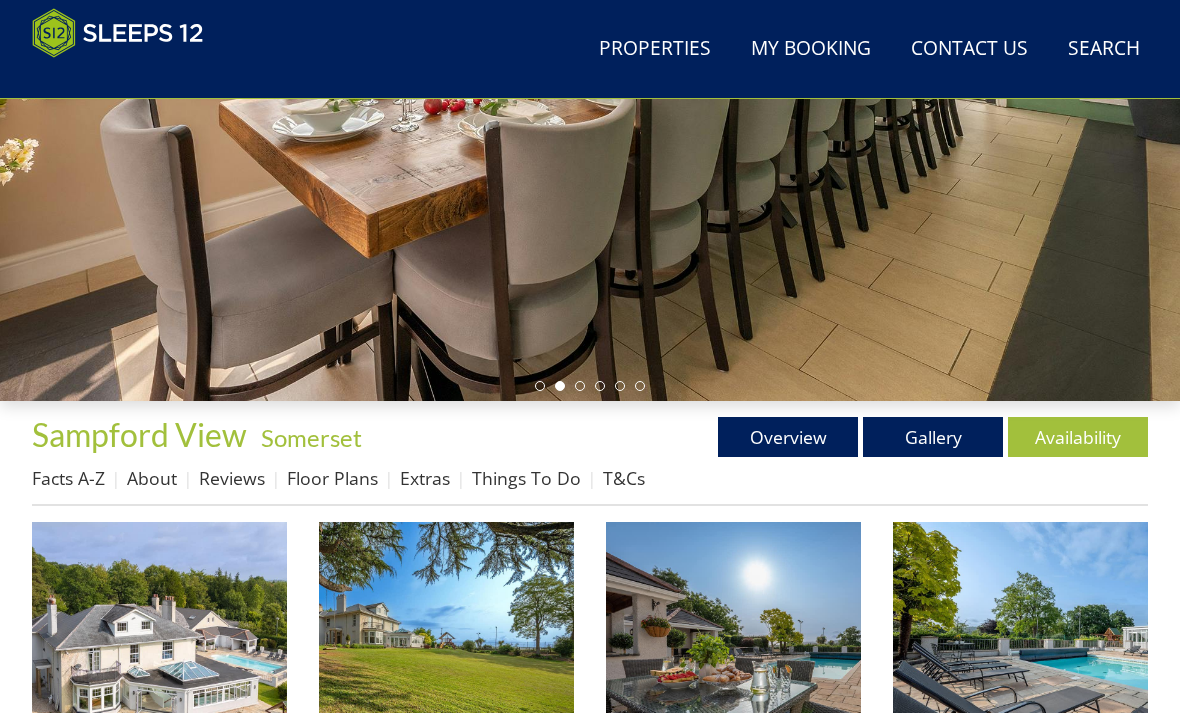 click on "Availability" at bounding box center (1078, 437) 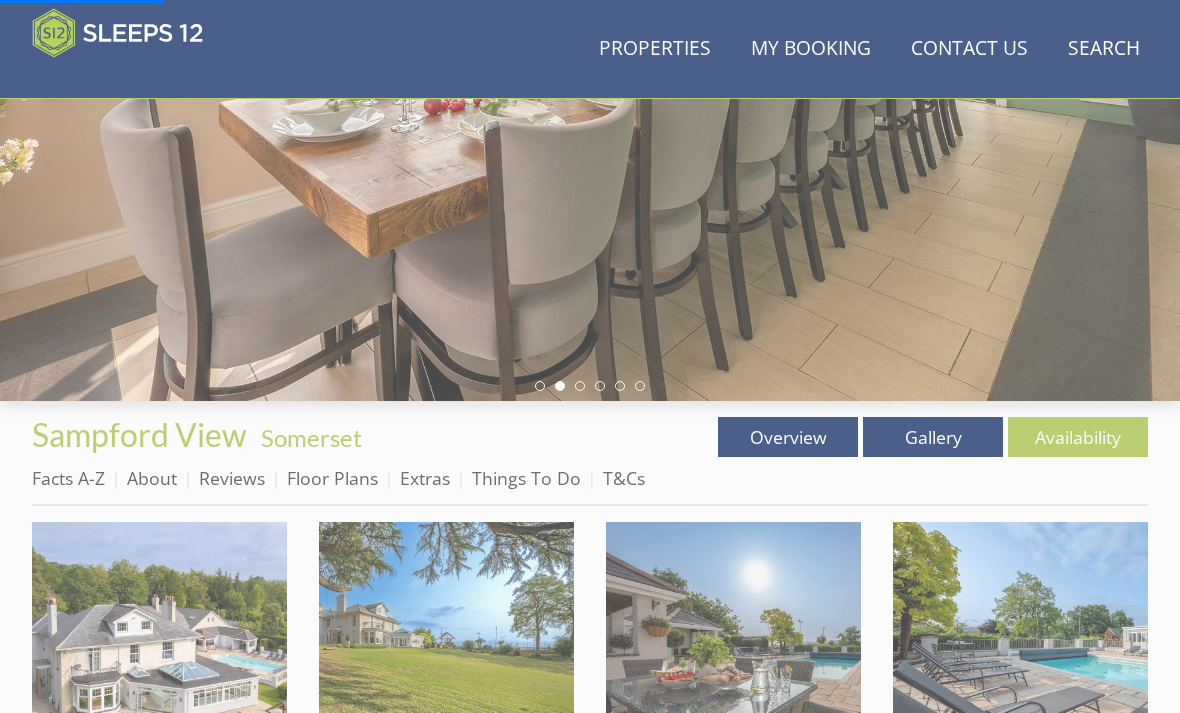 click on "Availability" at bounding box center [1078, 437] 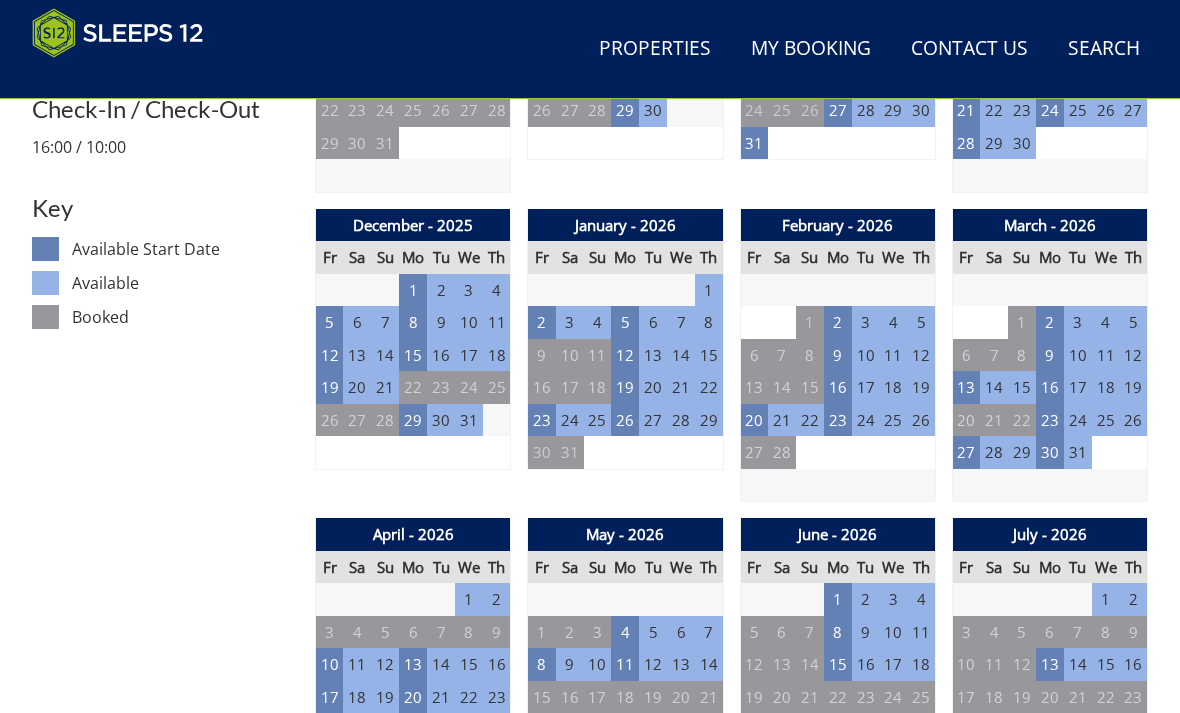 scroll, scrollTop: 1025, scrollLeft: 0, axis: vertical 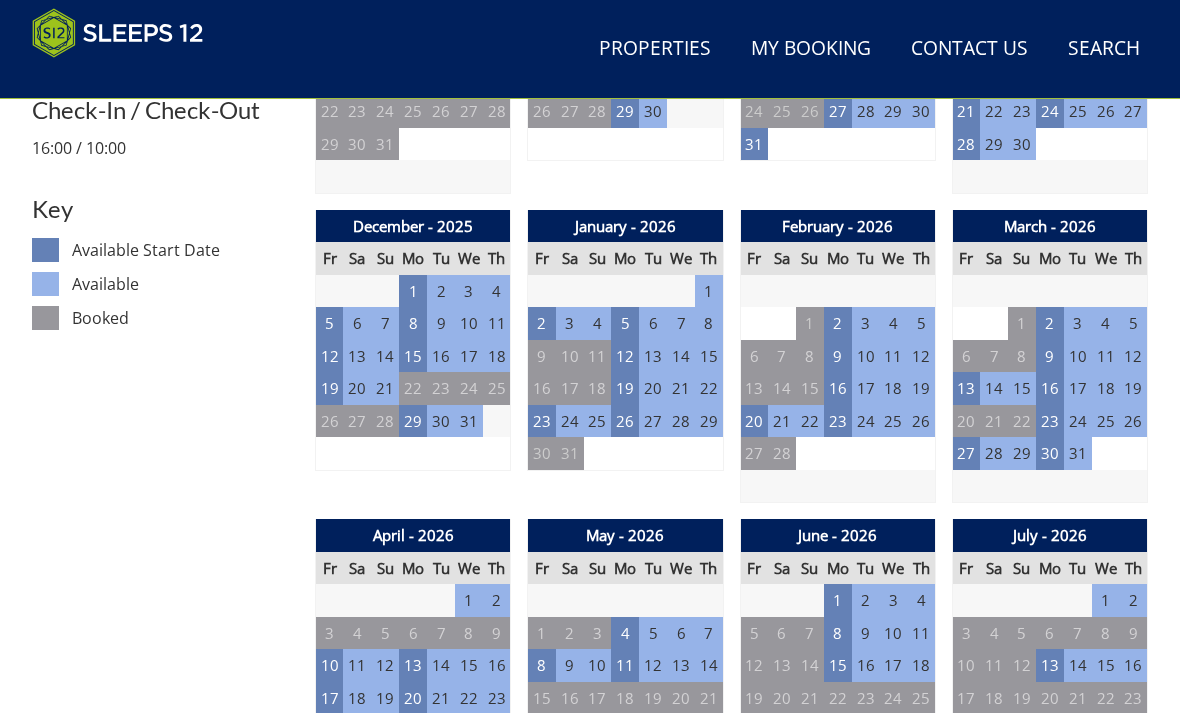 click on "16" at bounding box center [838, 388] 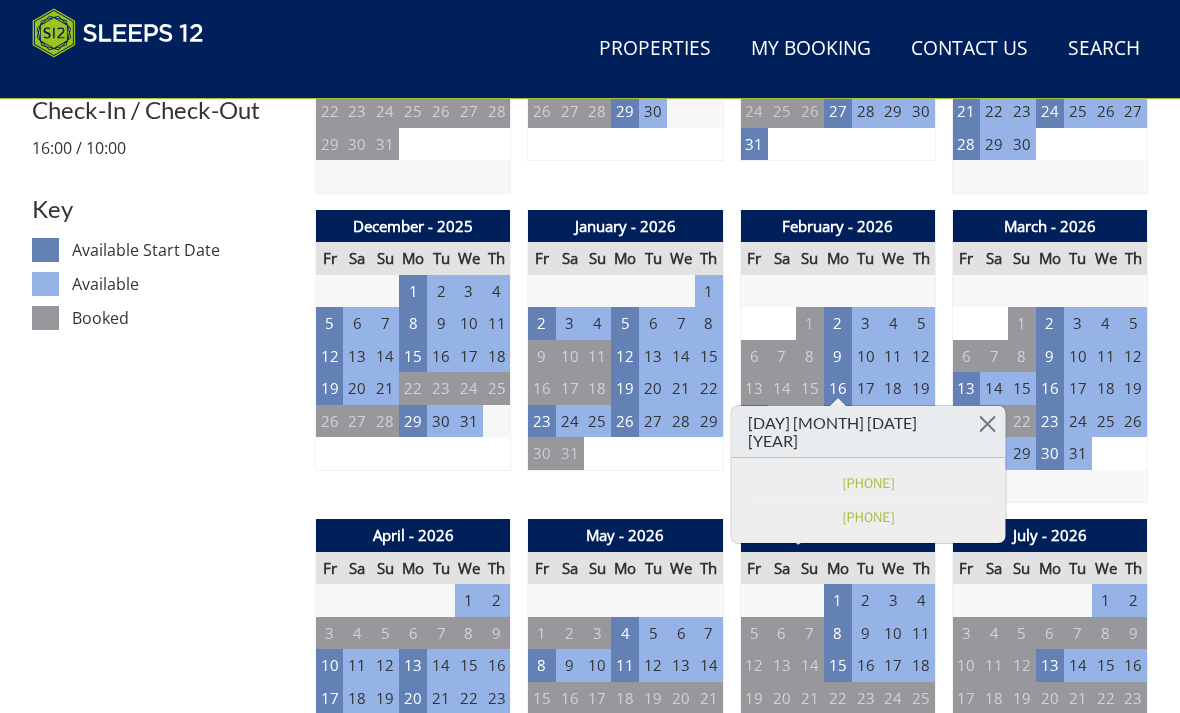 click on "[DATE]" at bounding box center (165, 1423) 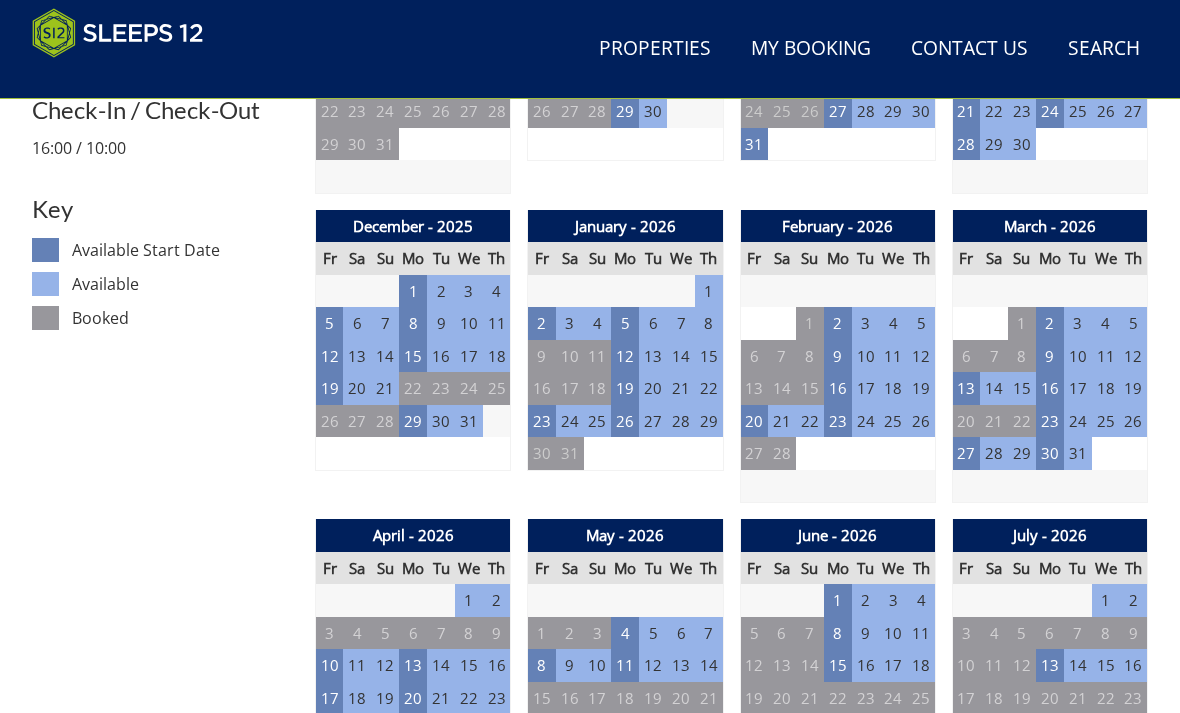 click on "9" at bounding box center [1050, 356] 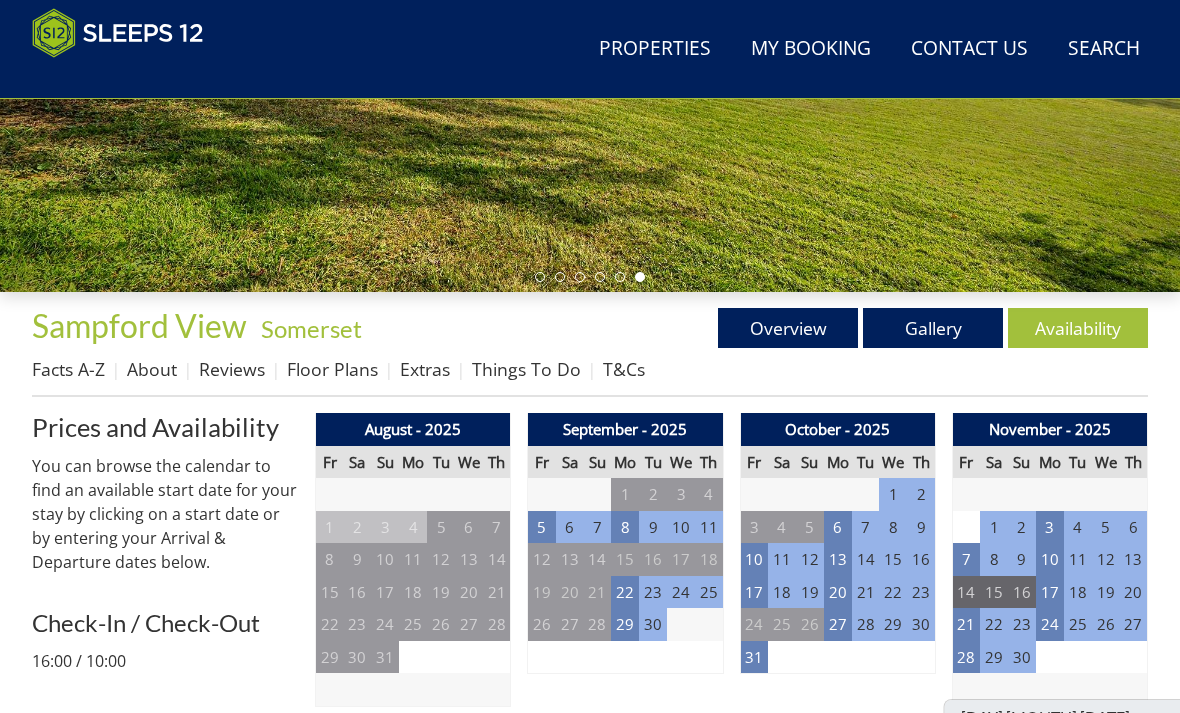 scroll, scrollTop: 513, scrollLeft: 0, axis: vertical 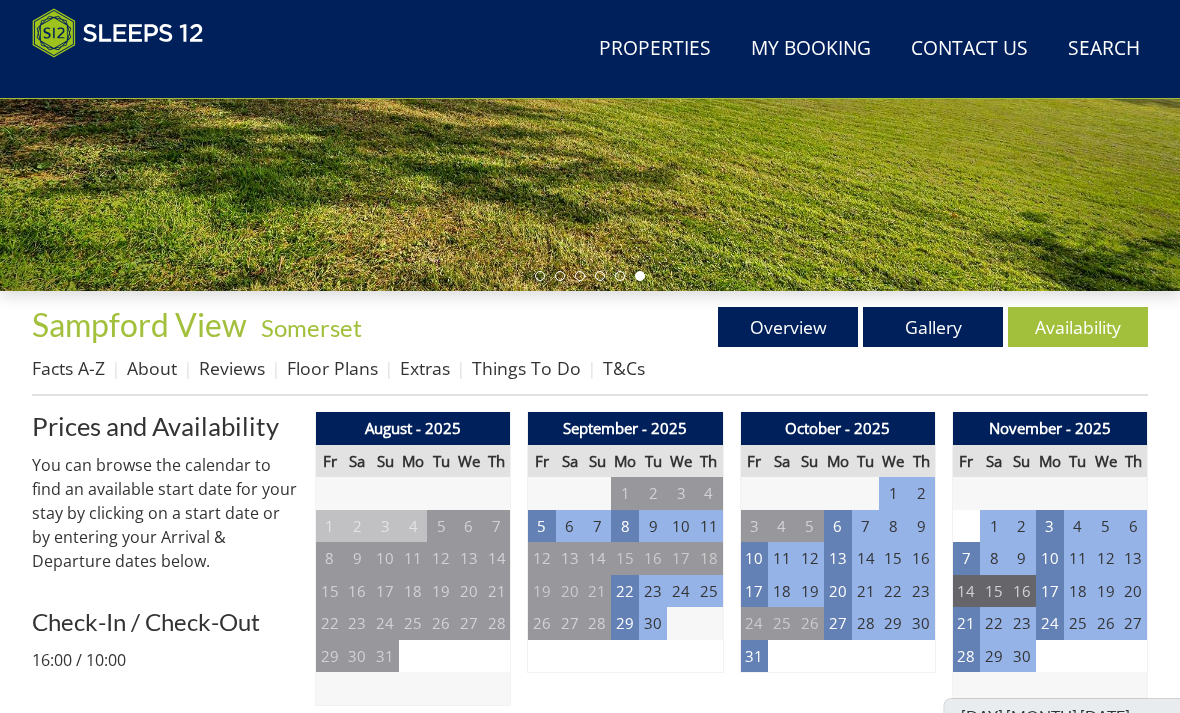 click on "Overview" at bounding box center [788, 327] 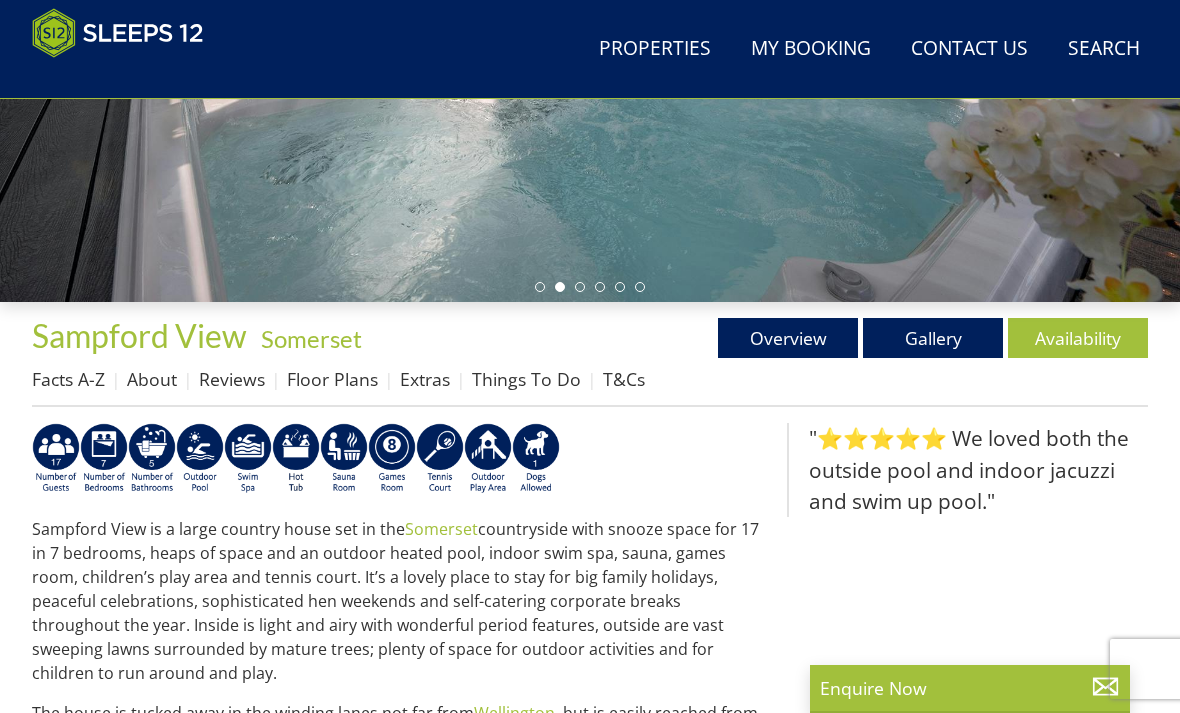 scroll, scrollTop: 501, scrollLeft: 0, axis: vertical 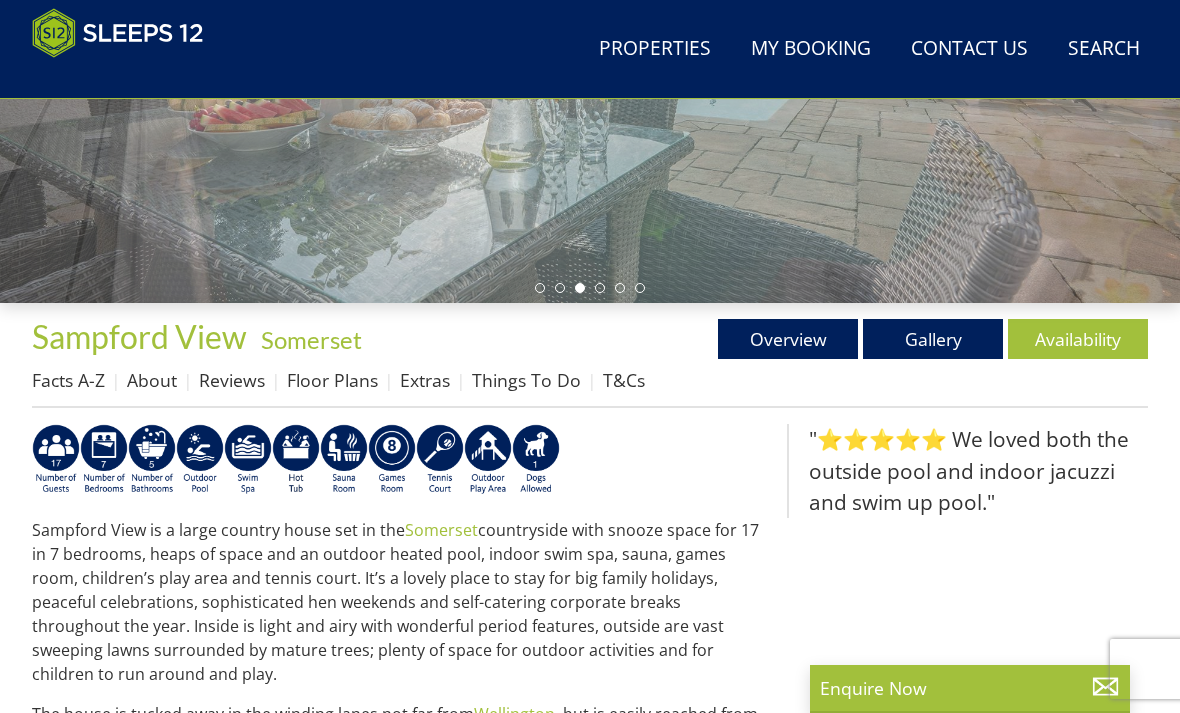 click on "Gallery" at bounding box center (933, 339) 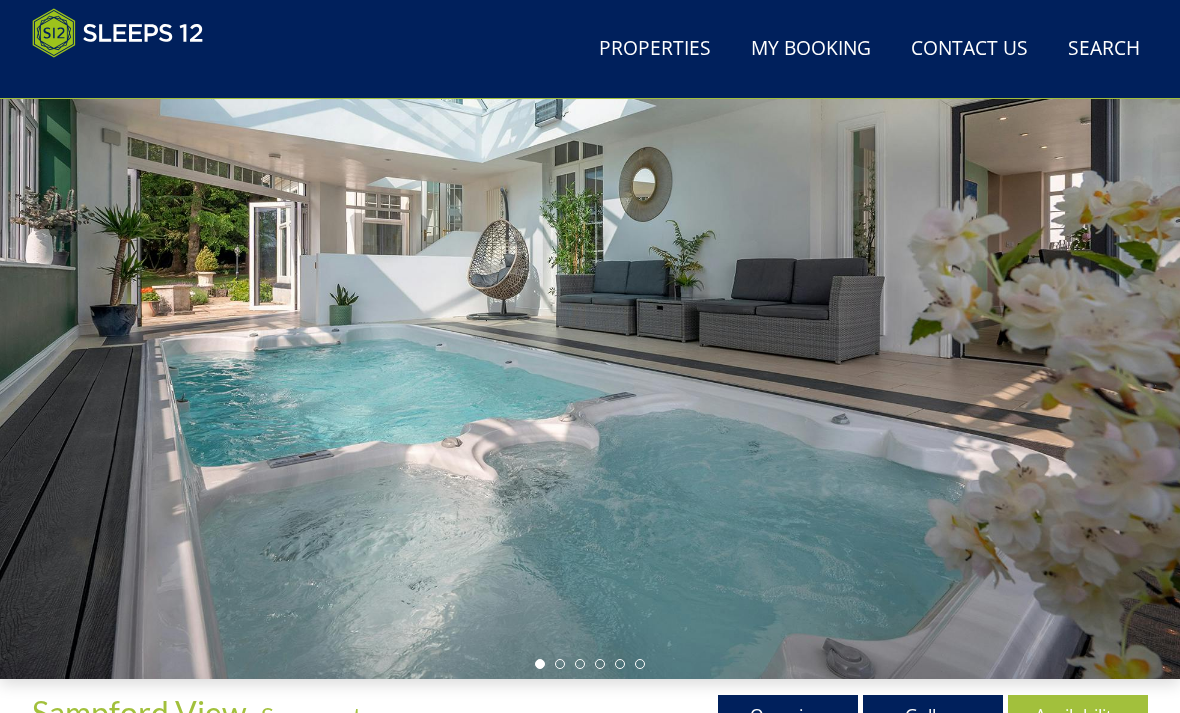 scroll, scrollTop: 125, scrollLeft: 0, axis: vertical 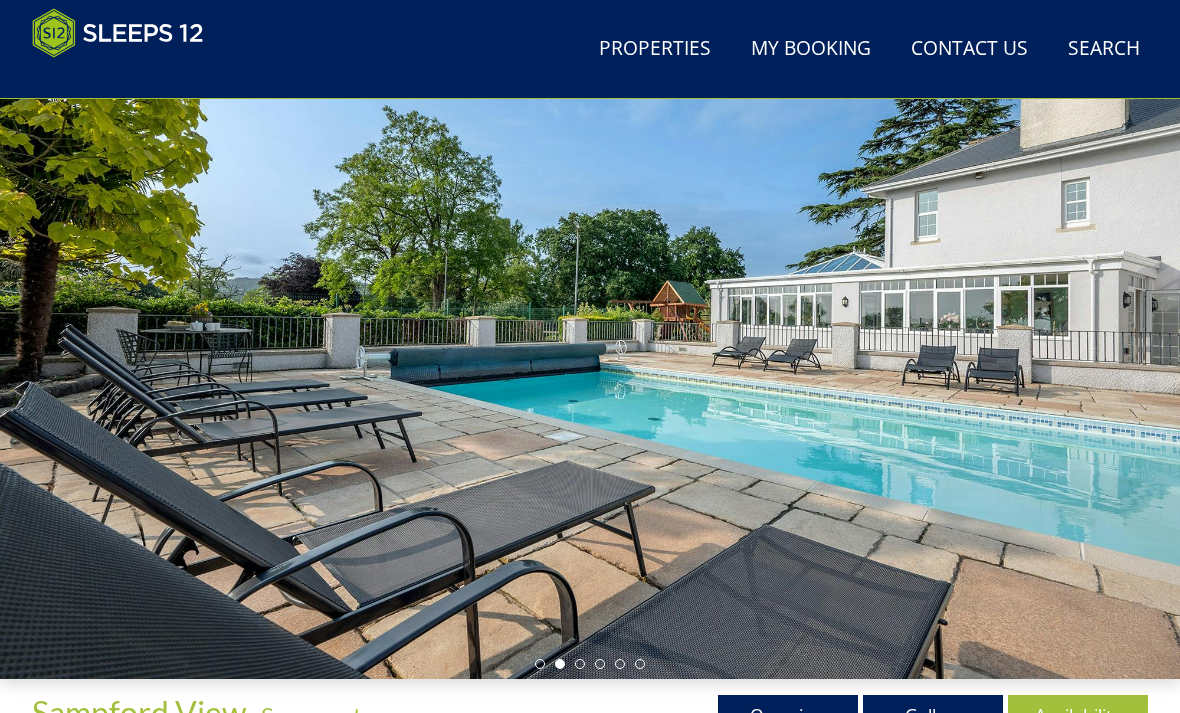 click on "Gallery" at bounding box center [933, 715] 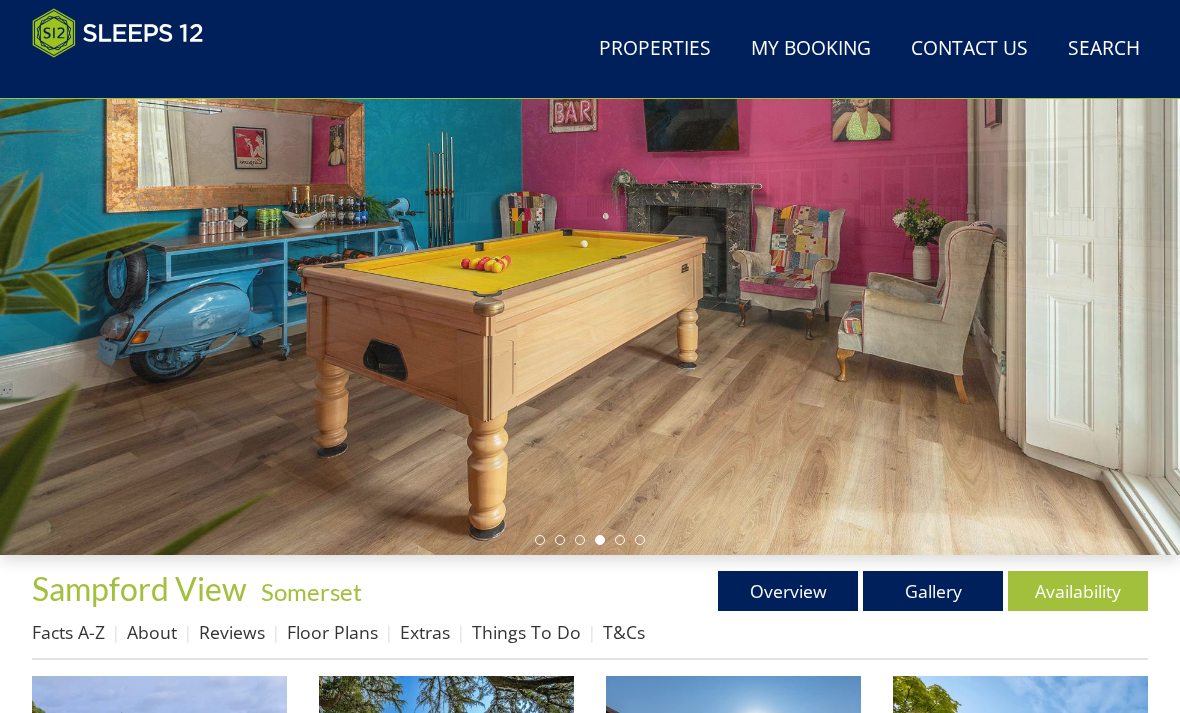 scroll, scrollTop: 249, scrollLeft: 0, axis: vertical 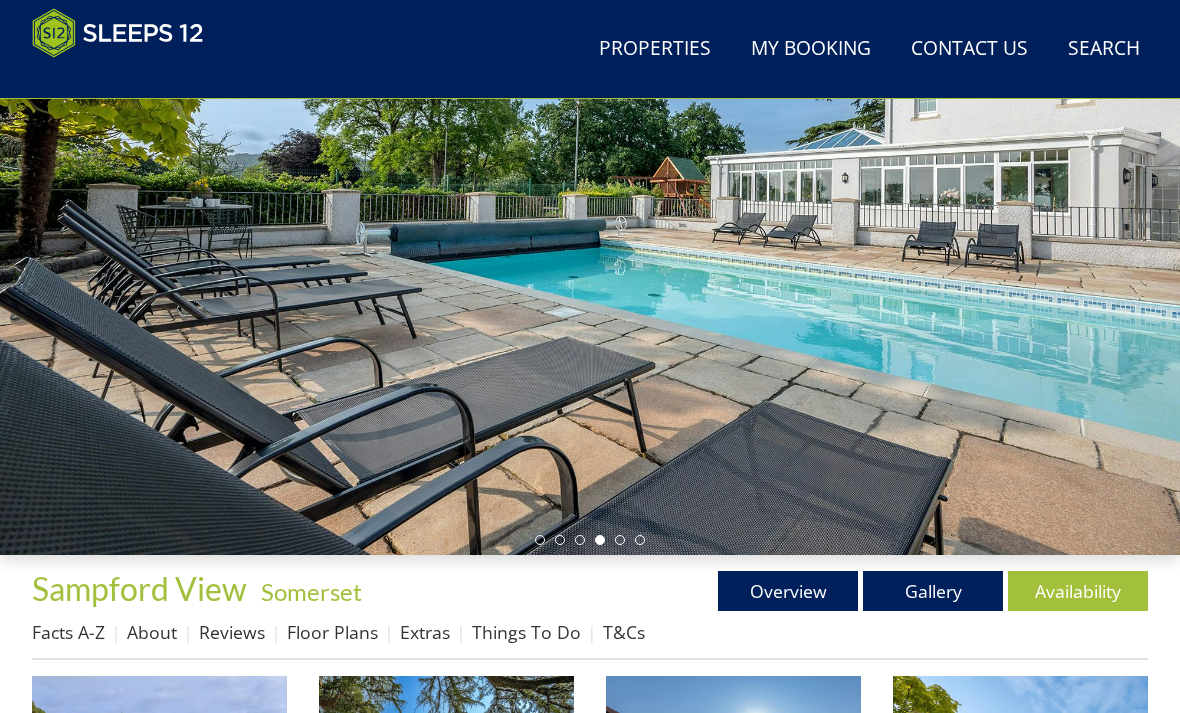 click on "Overview" at bounding box center (788, 591) 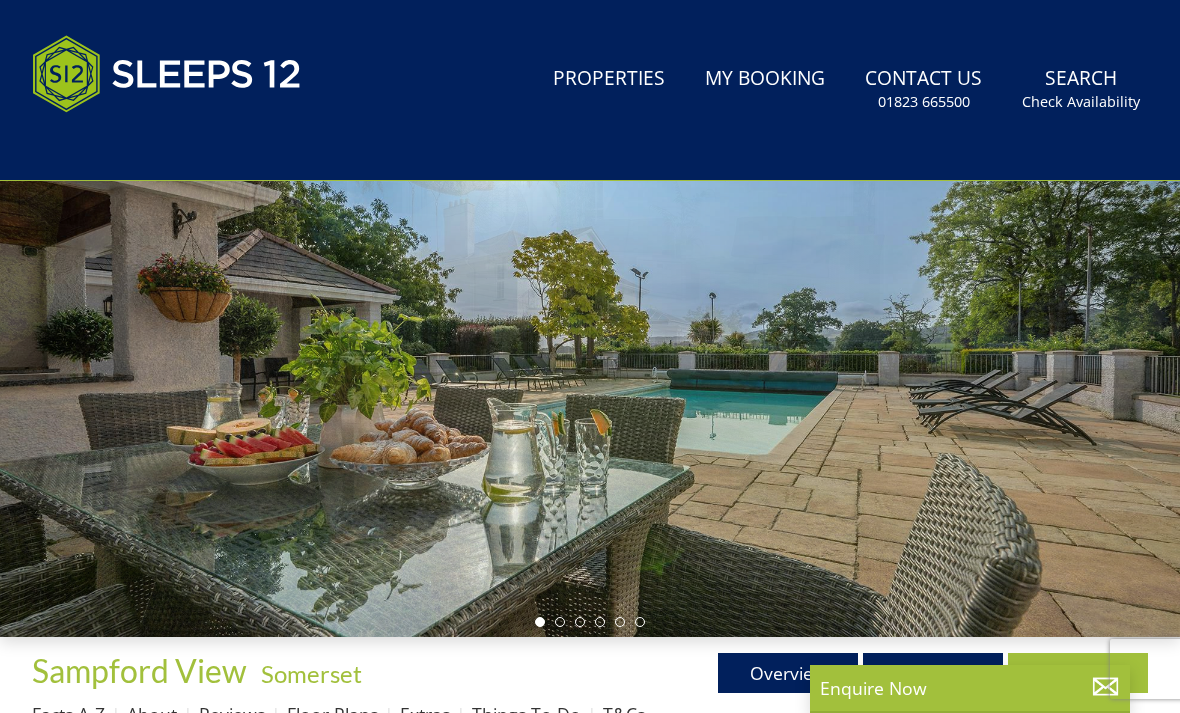 scroll, scrollTop: 0, scrollLeft: 0, axis: both 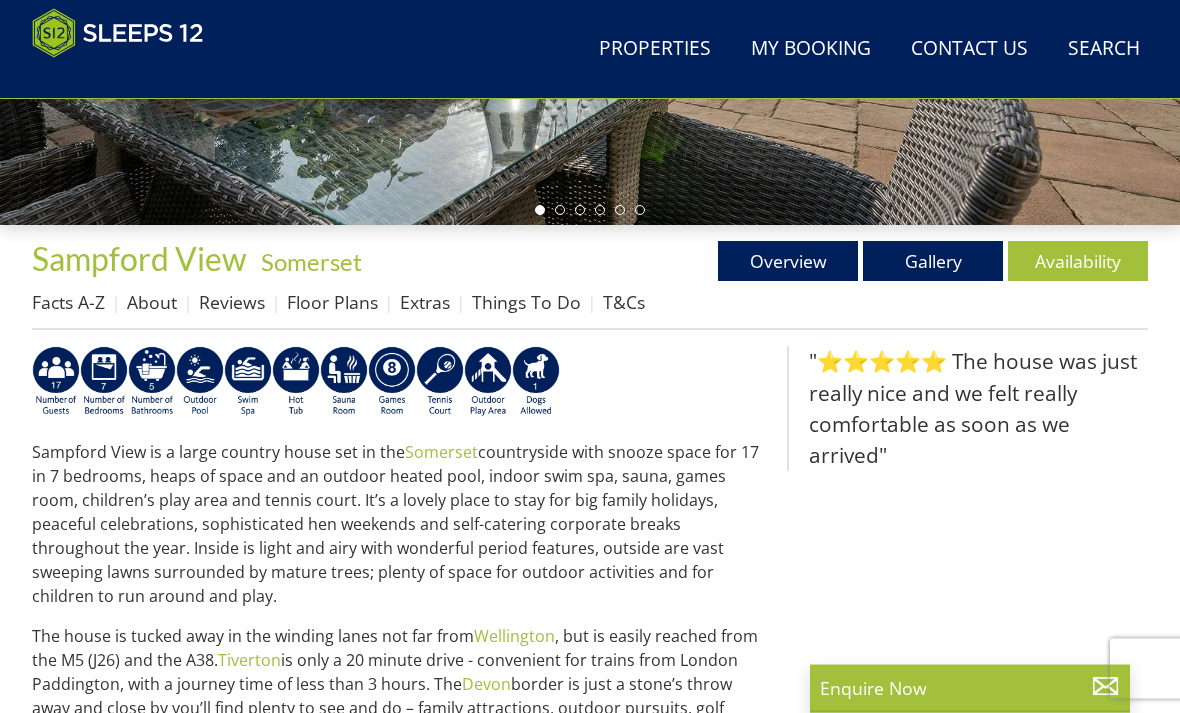 click on "Floor Plans" at bounding box center [332, 303] 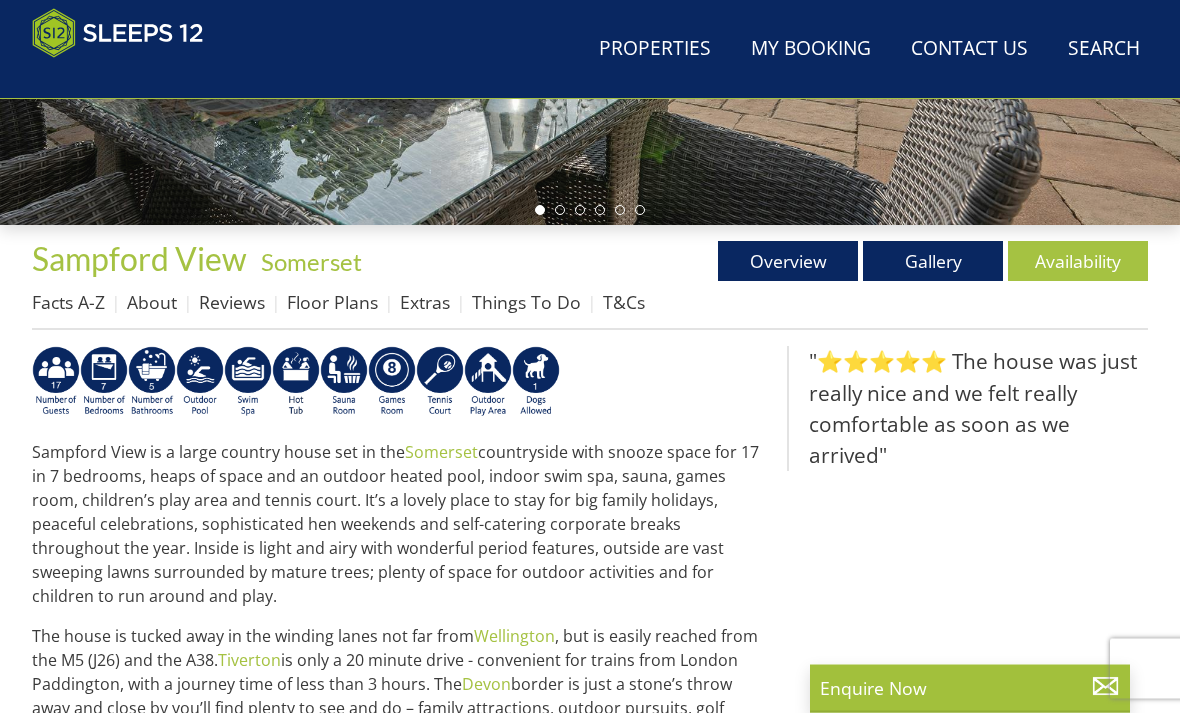 scroll, scrollTop: 579, scrollLeft: 0, axis: vertical 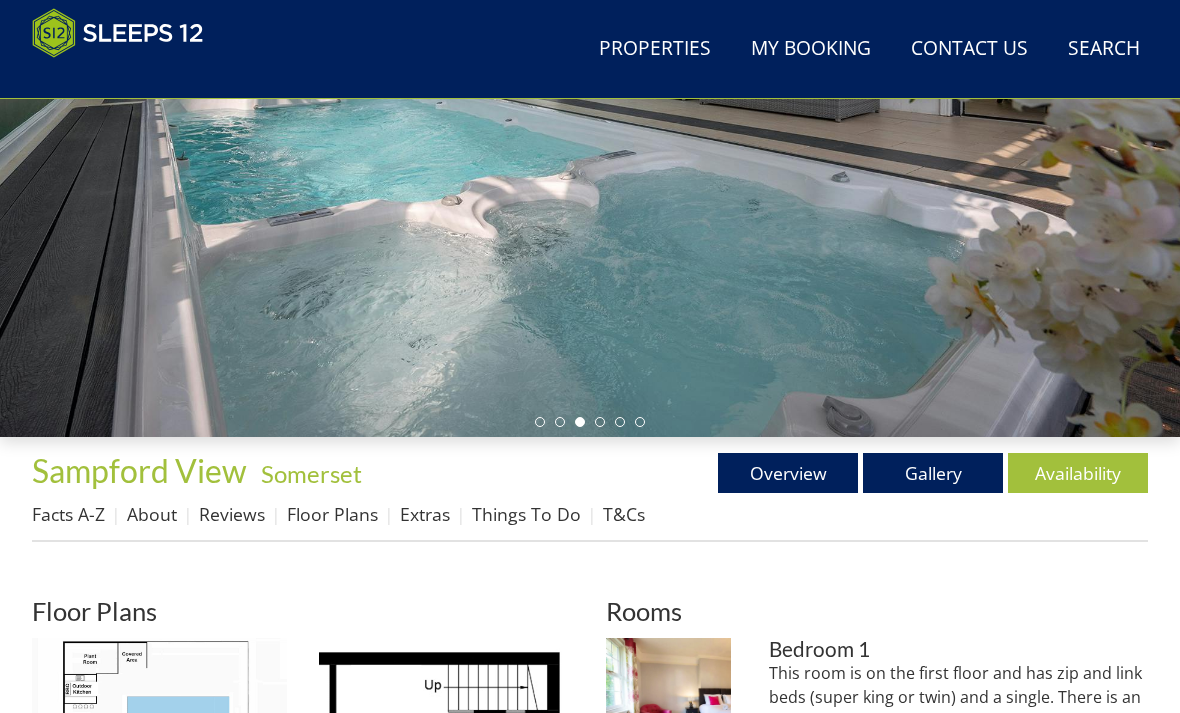 click on "About" at bounding box center (152, 514) 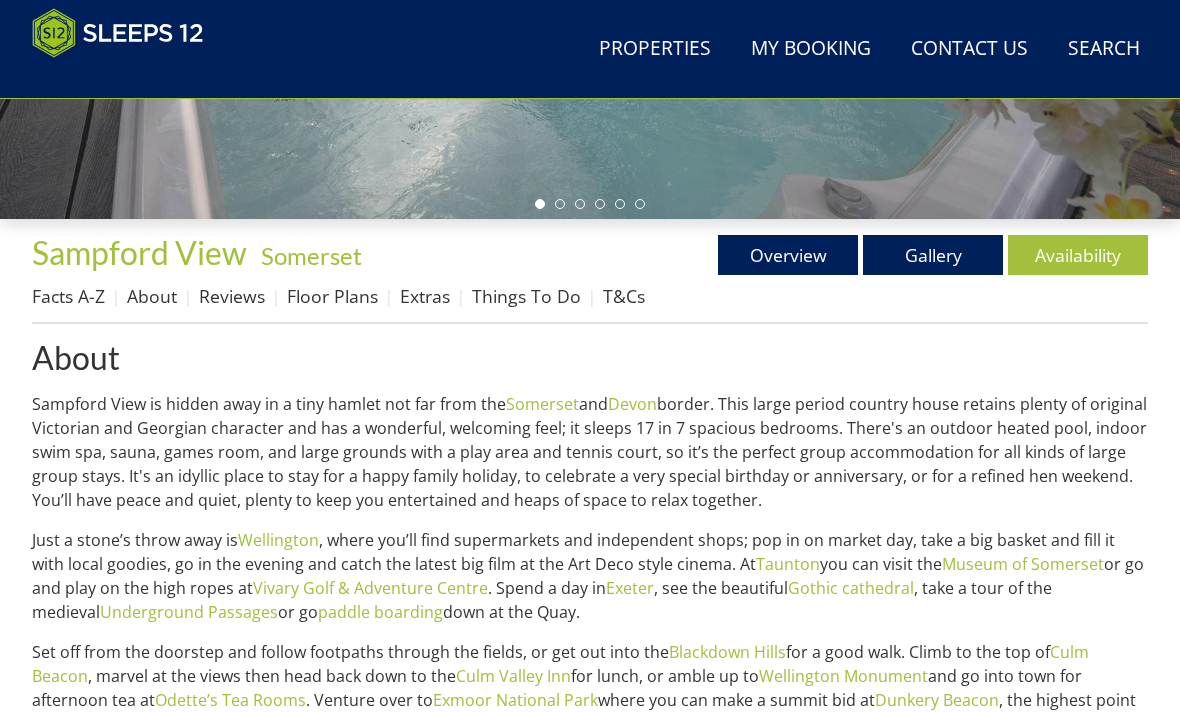 scroll, scrollTop: 585, scrollLeft: 0, axis: vertical 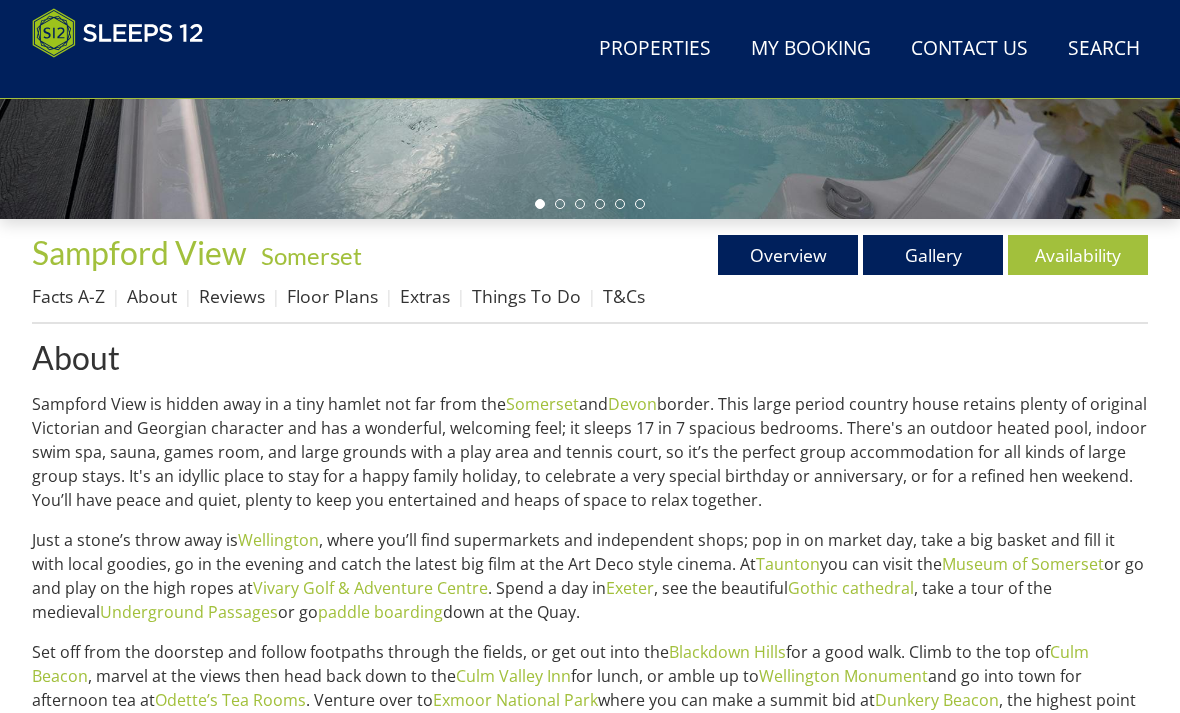 click on "Overview" at bounding box center [788, 255] 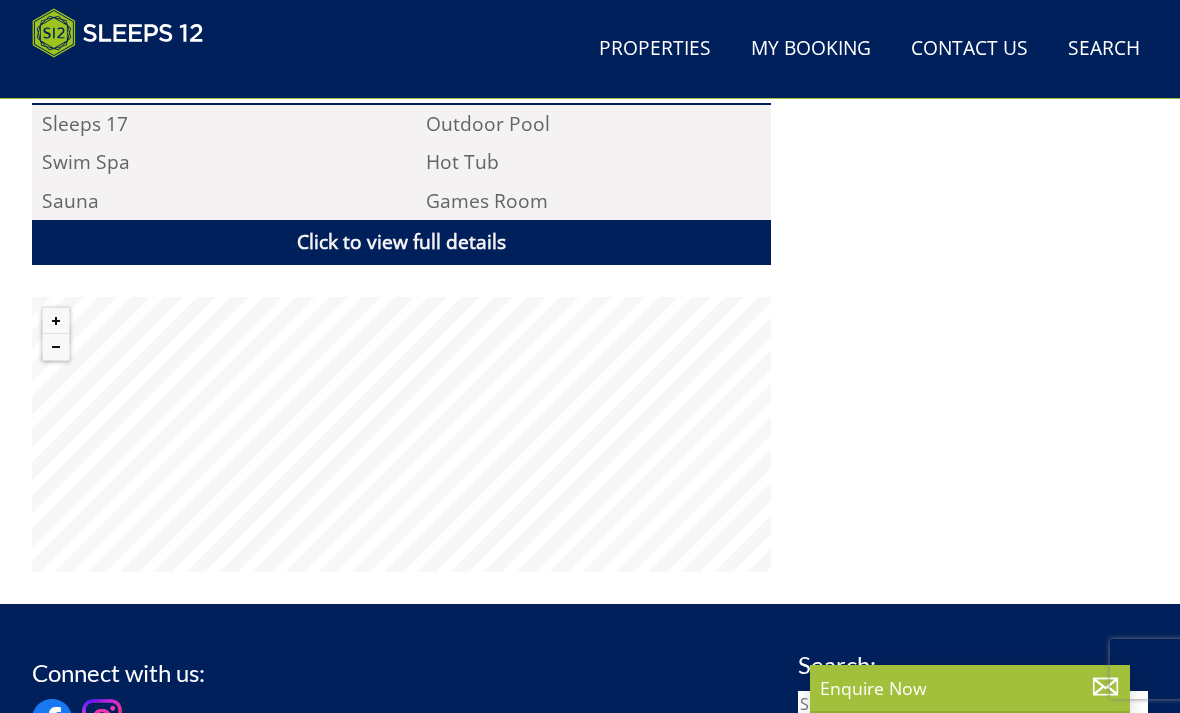 scroll, scrollTop: 1338, scrollLeft: 0, axis: vertical 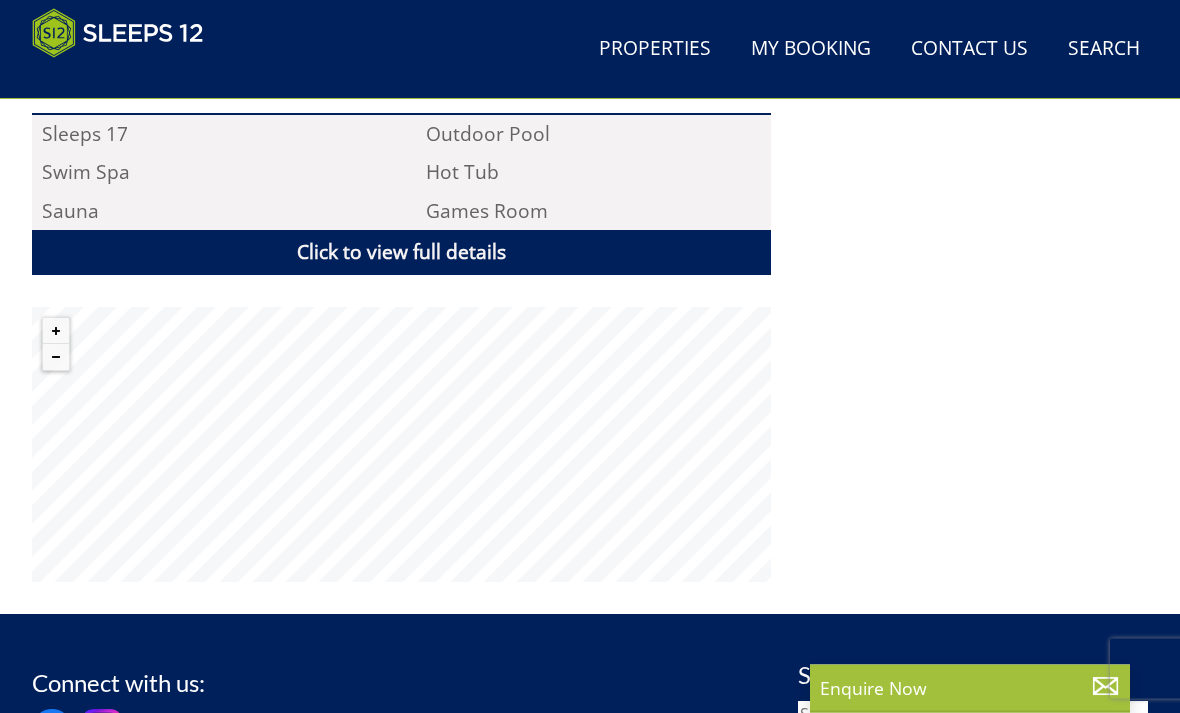 click at bounding box center [56, 358] 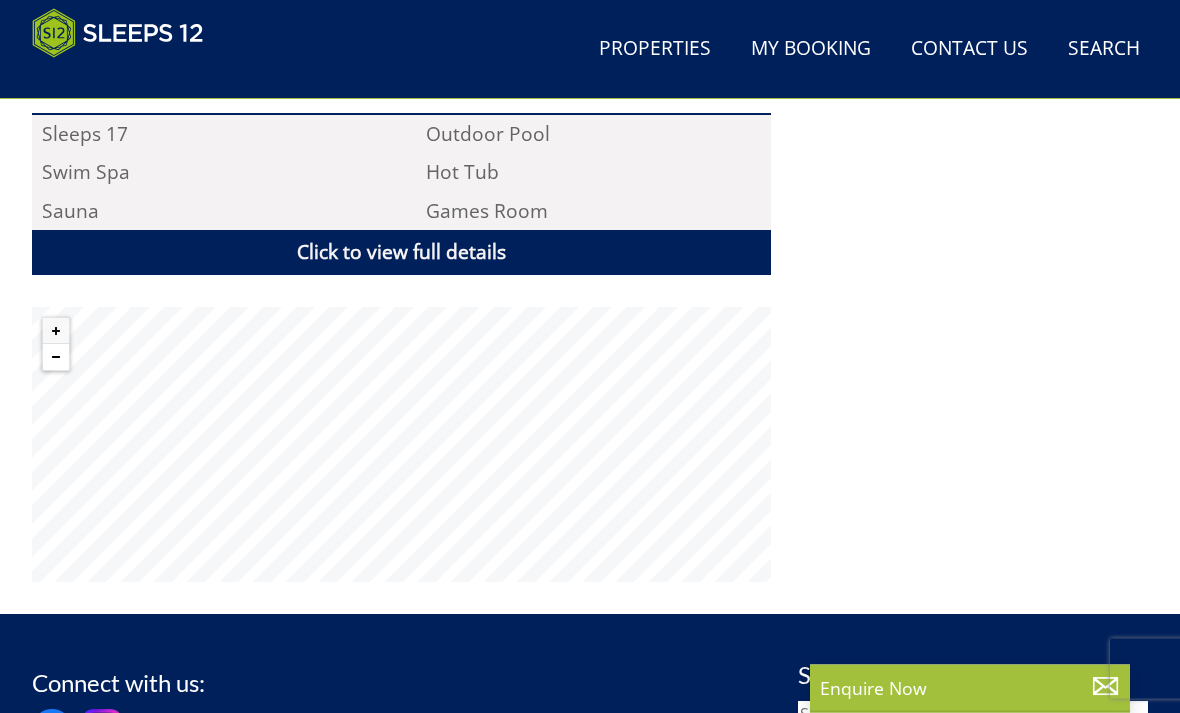 scroll, scrollTop: 1339, scrollLeft: 0, axis: vertical 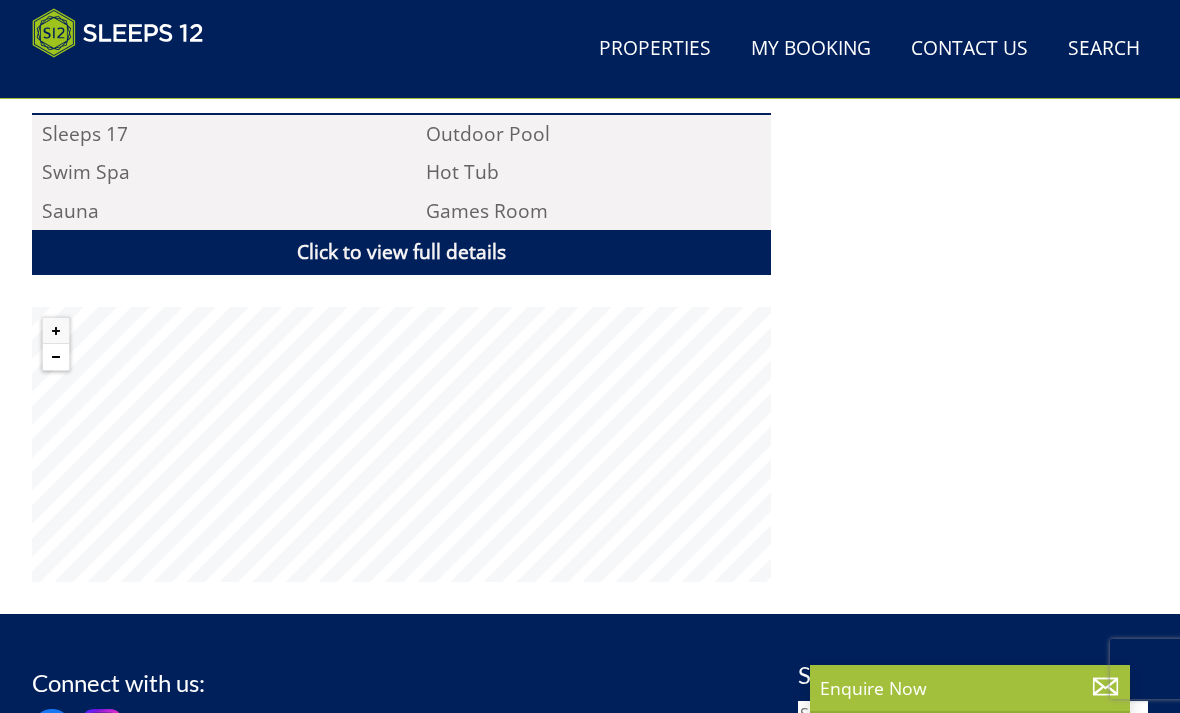 click at bounding box center [56, 357] 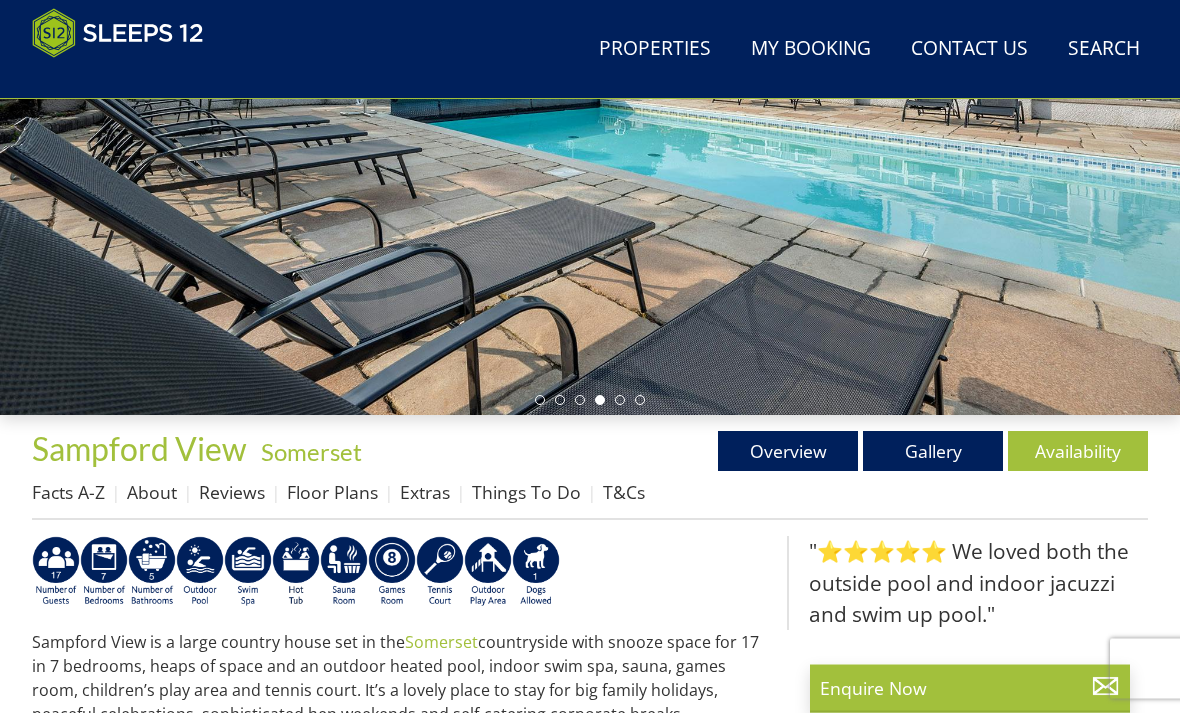 scroll, scrollTop: 389, scrollLeft: 0, axis: vertical 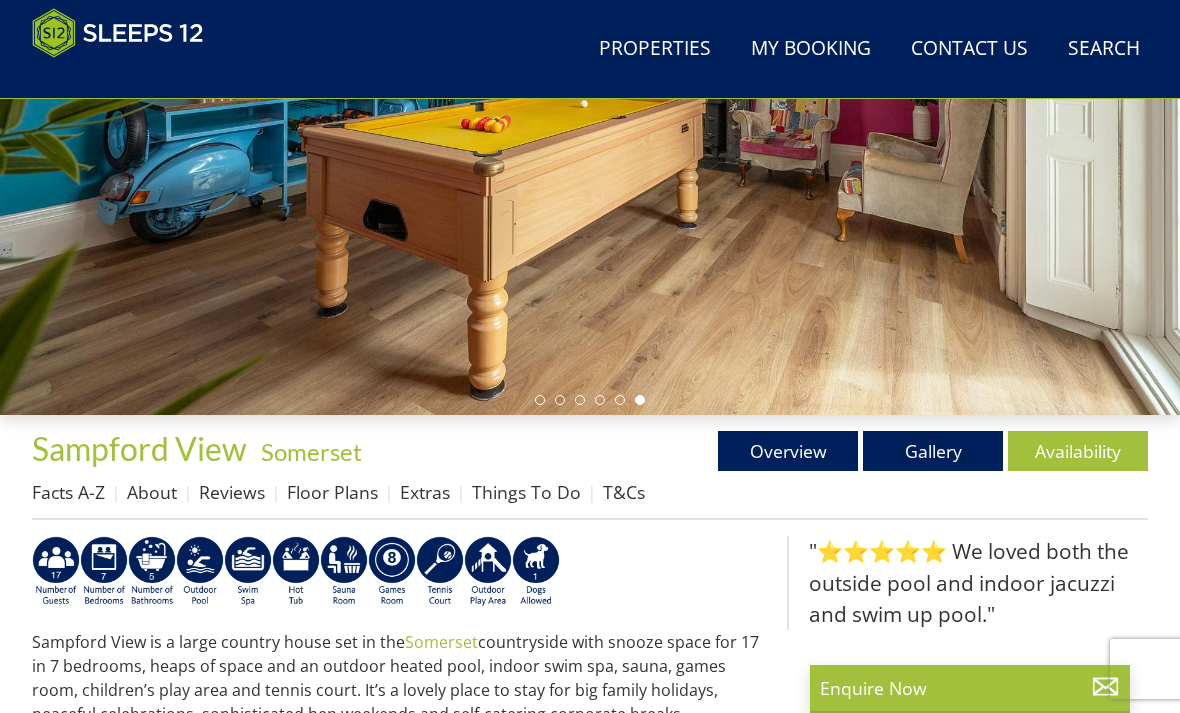 click at bounding box center [590, 84] 